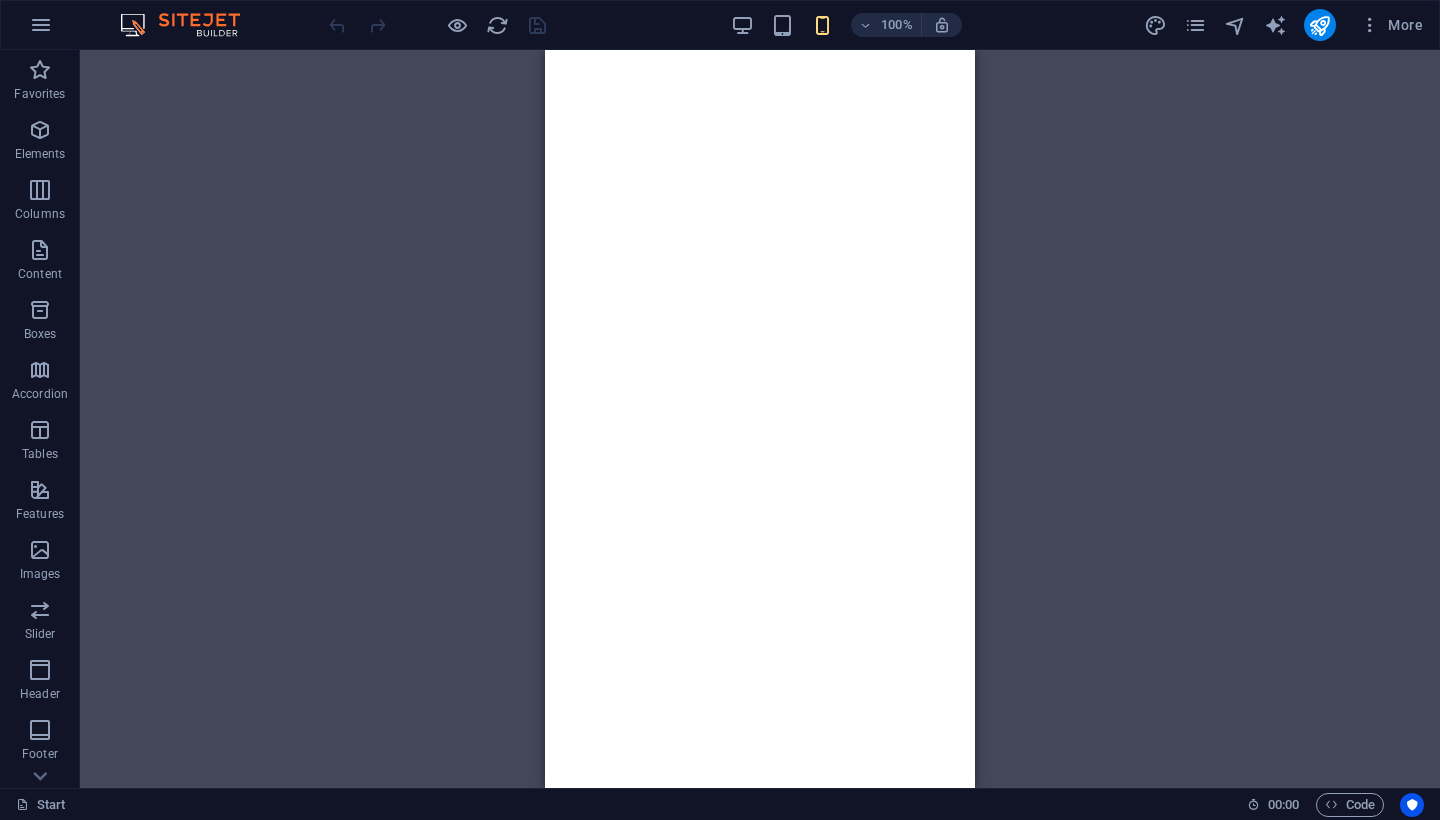 scroll, scrollTop: 0, scrollLeft: 0, axis: both 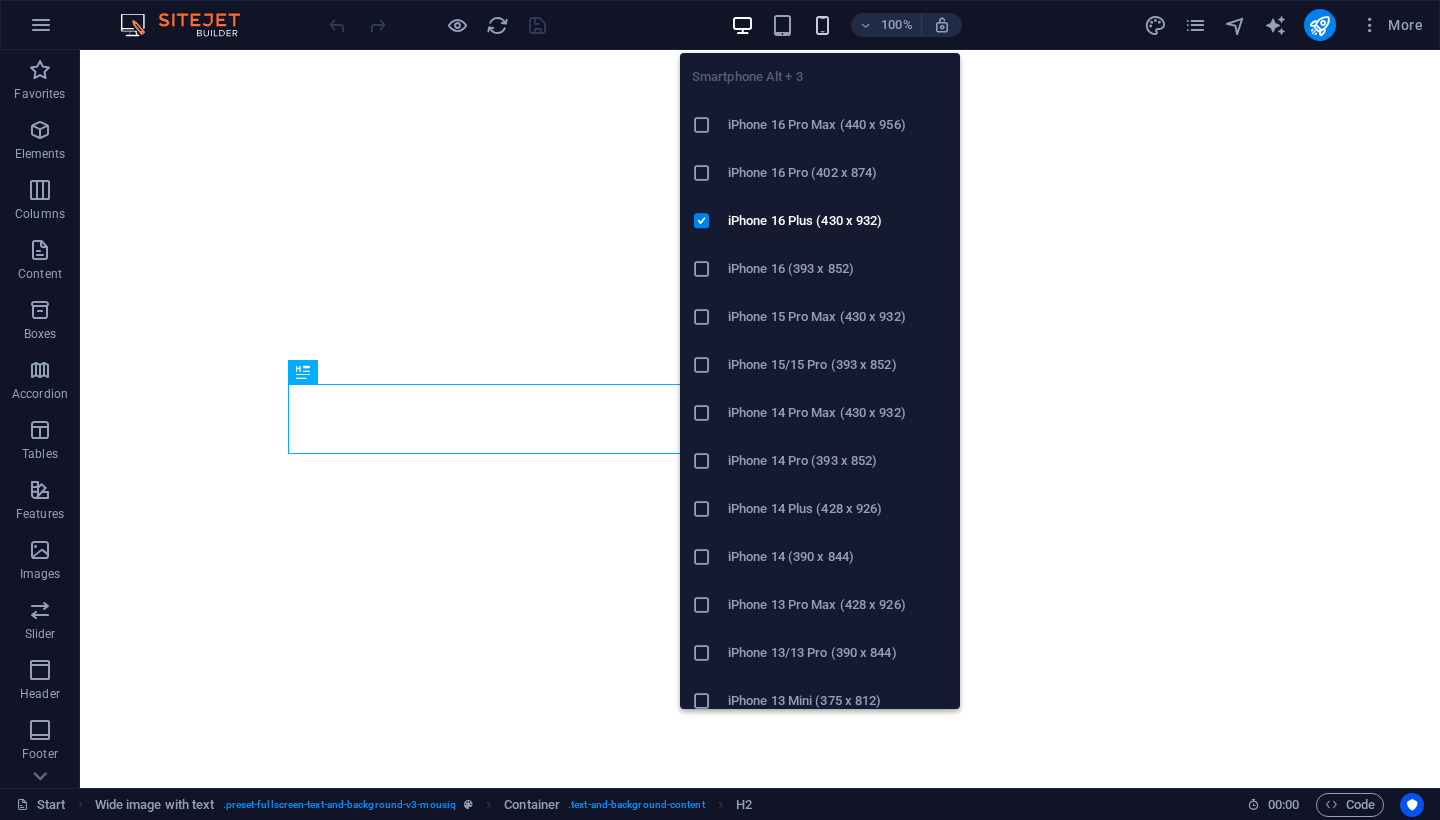 click at bounding box center [822, 25] 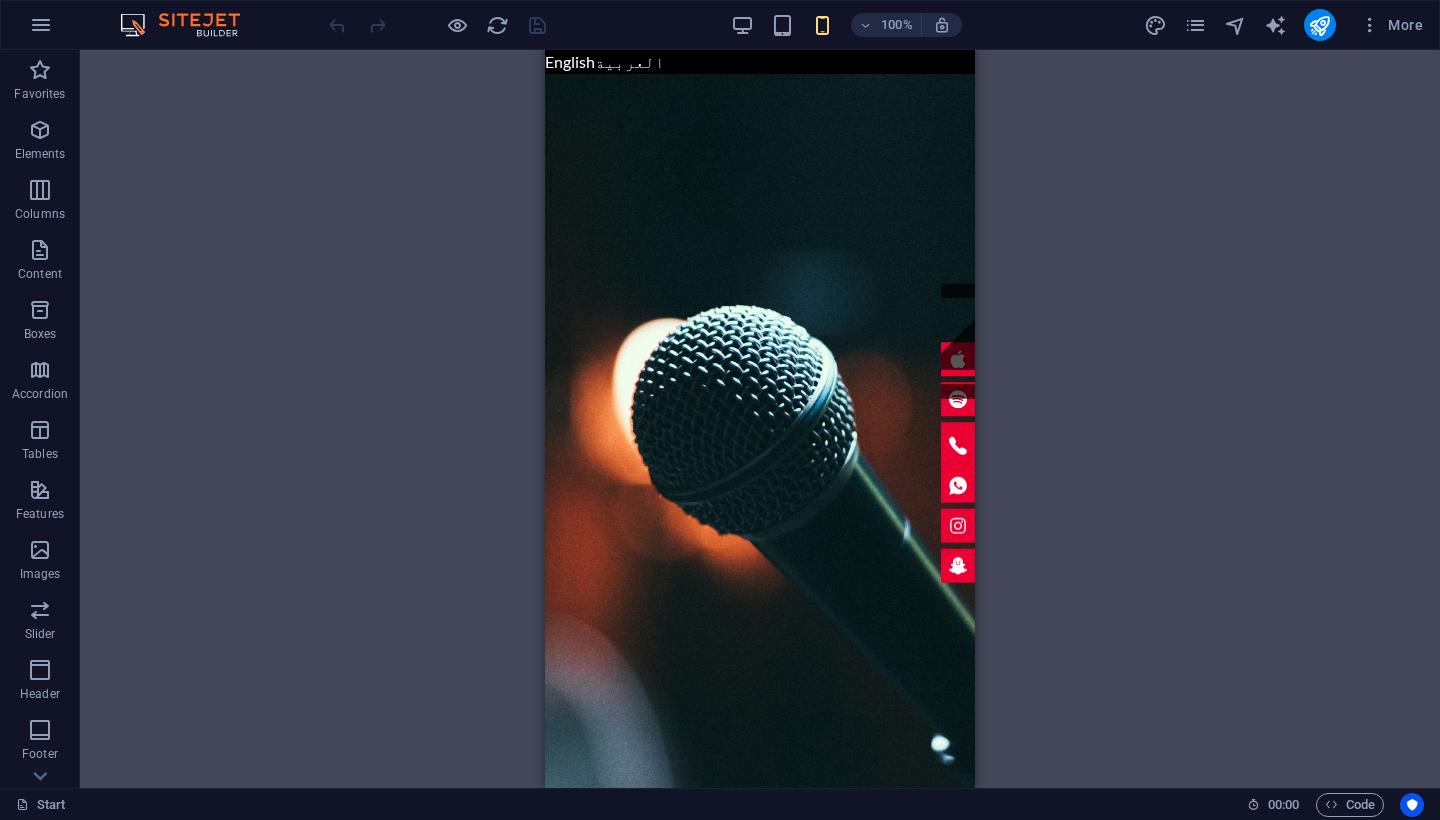 scroll, scrollTop: 0, scrollLeft: 0, axis: both 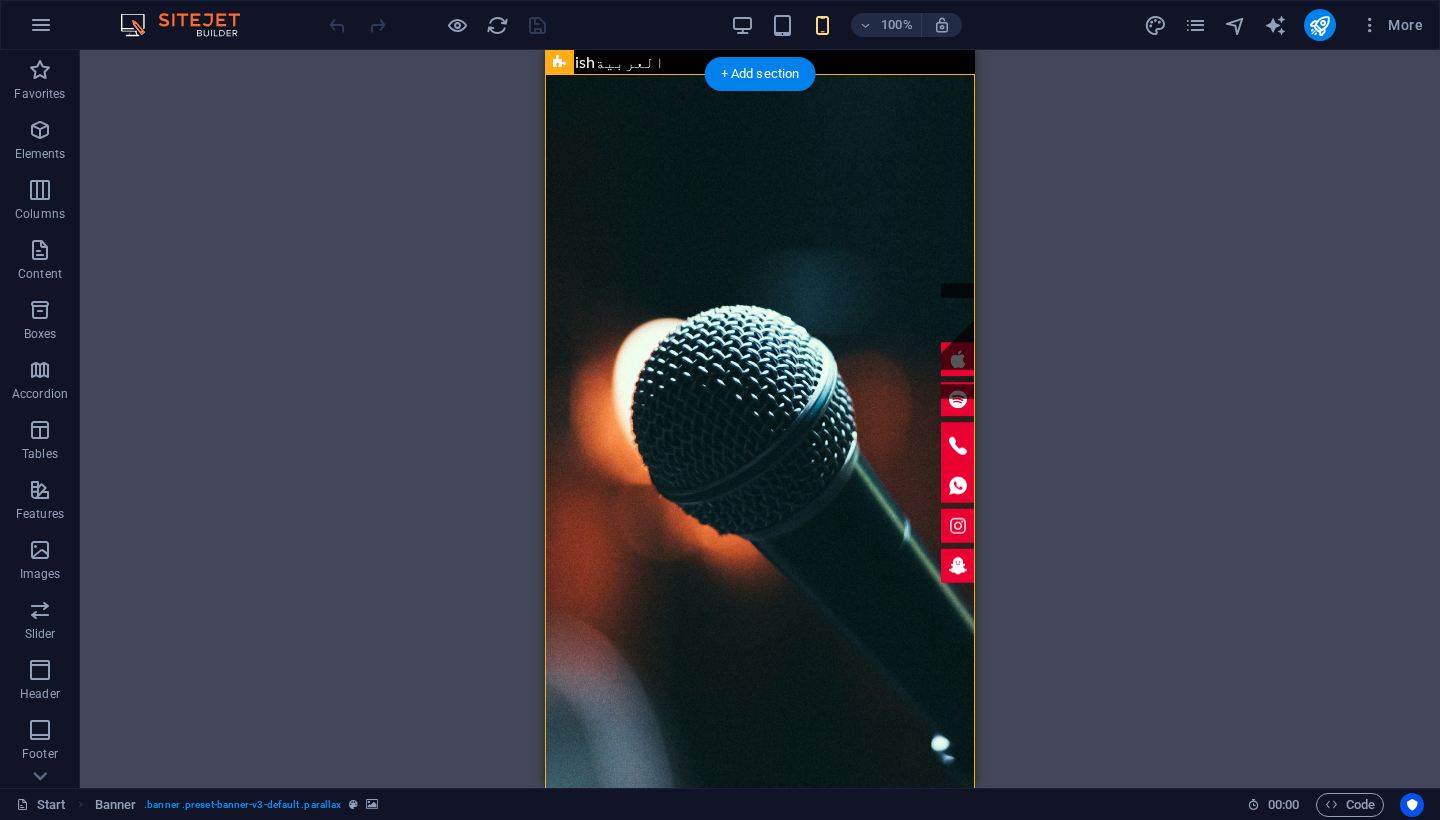 drag, startPoint x: 726, startPoint y: 586, endPoint x: 190, endPoint y: 331, distance: 593.56635 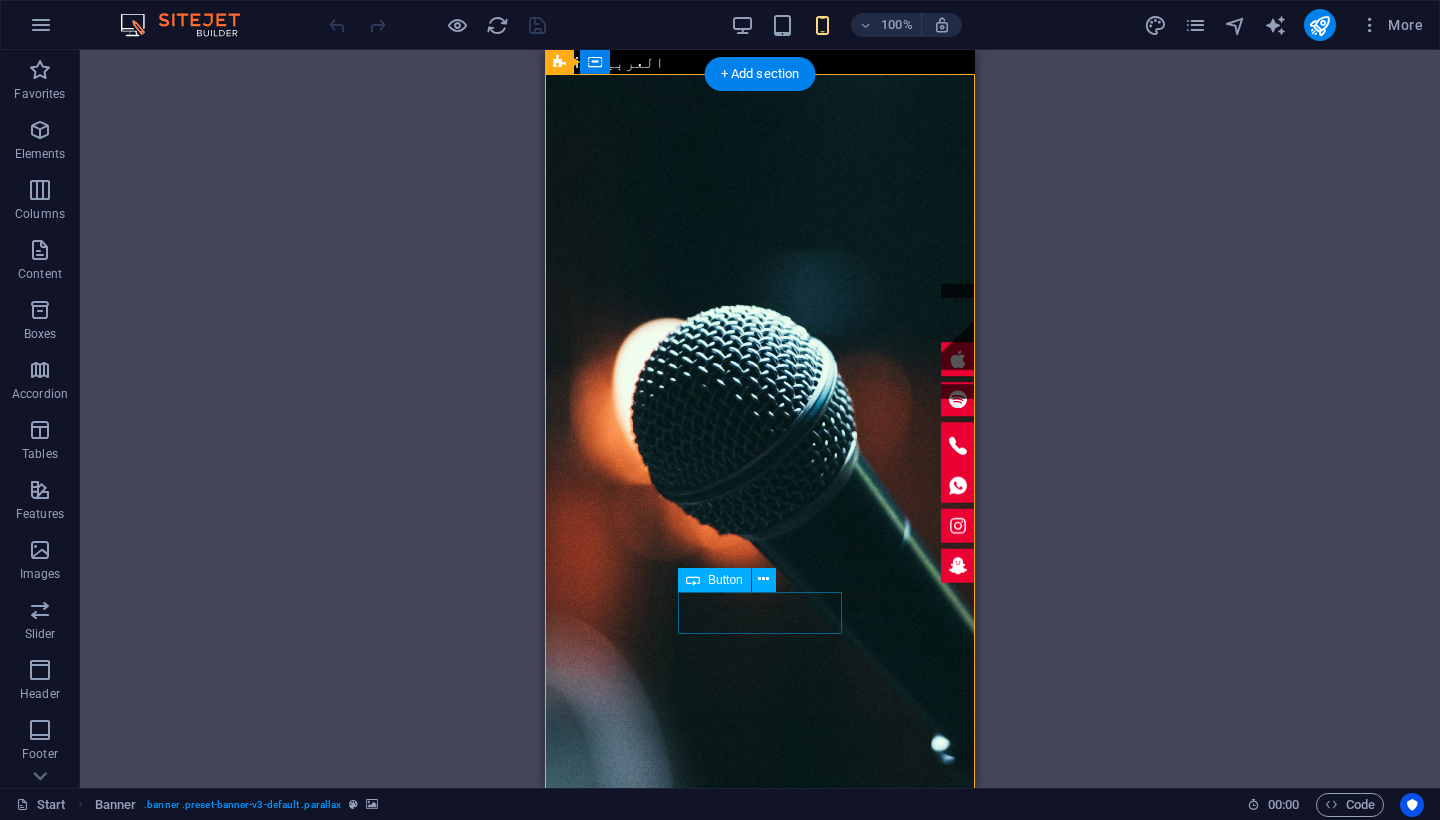 click on "+971 [PHONE]" at bounding box center [611, 1989] 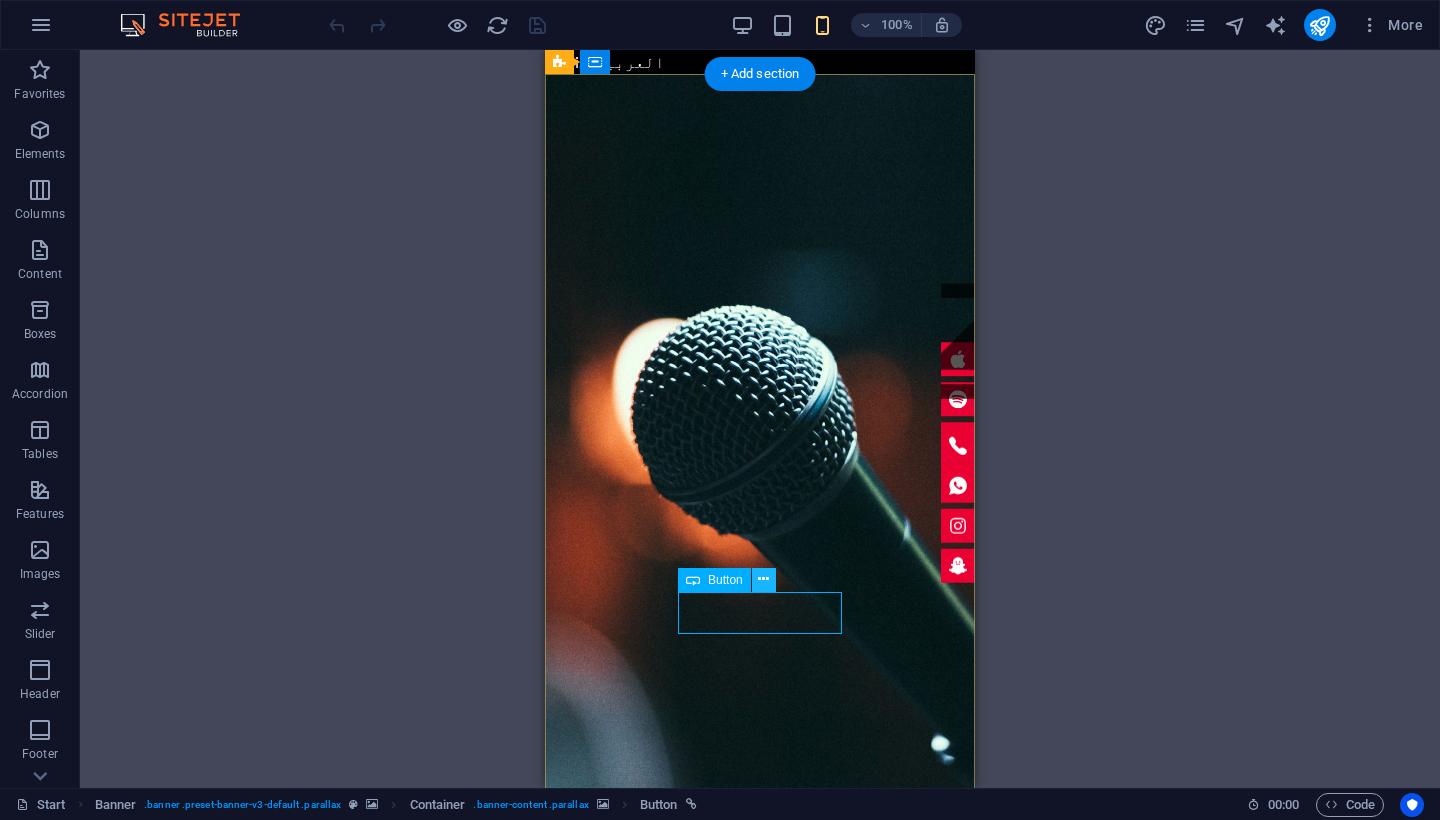click at bounding box center [763, 579] 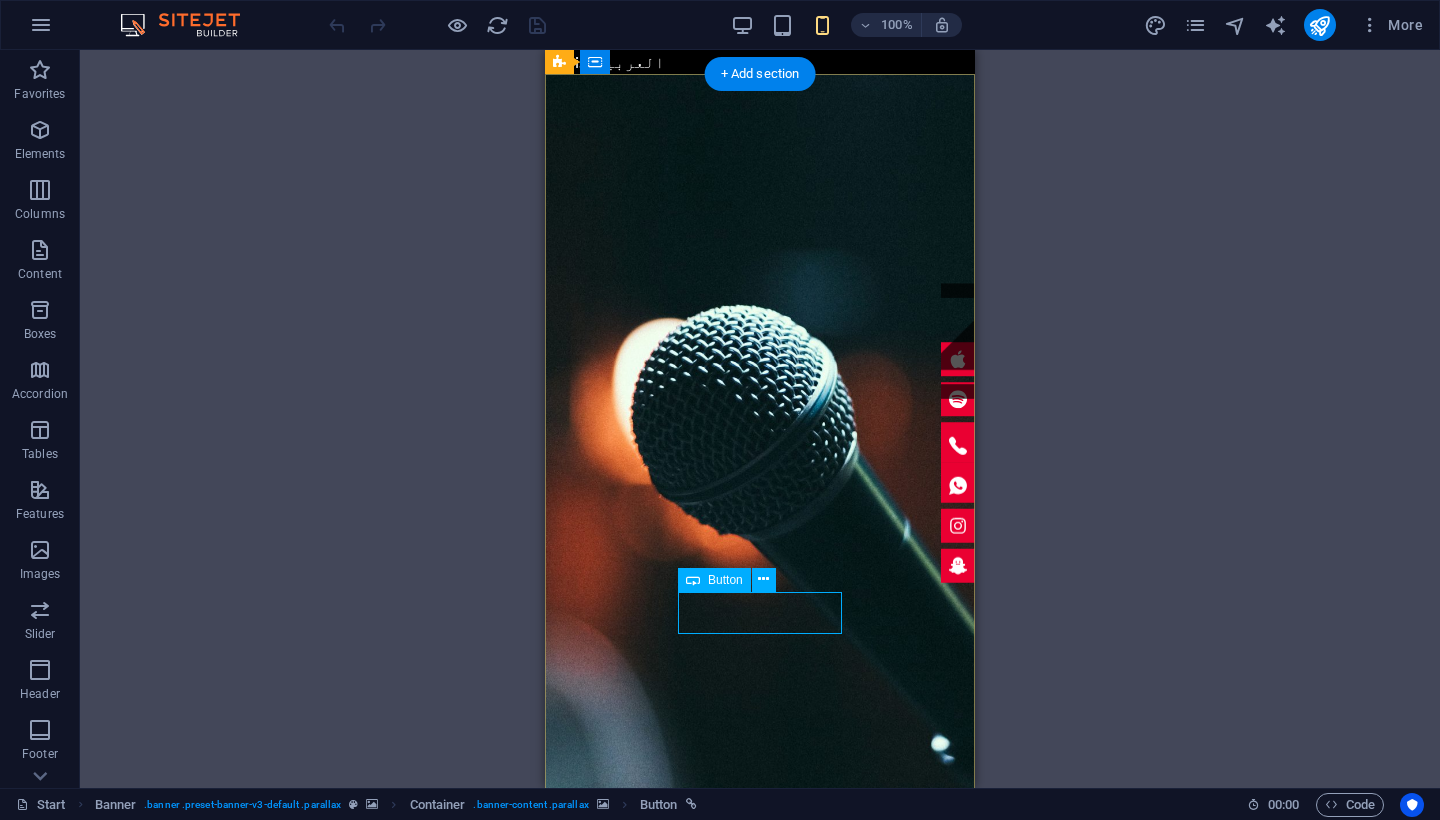 click on "[PHONE]" at bounding box center [611, 1989] 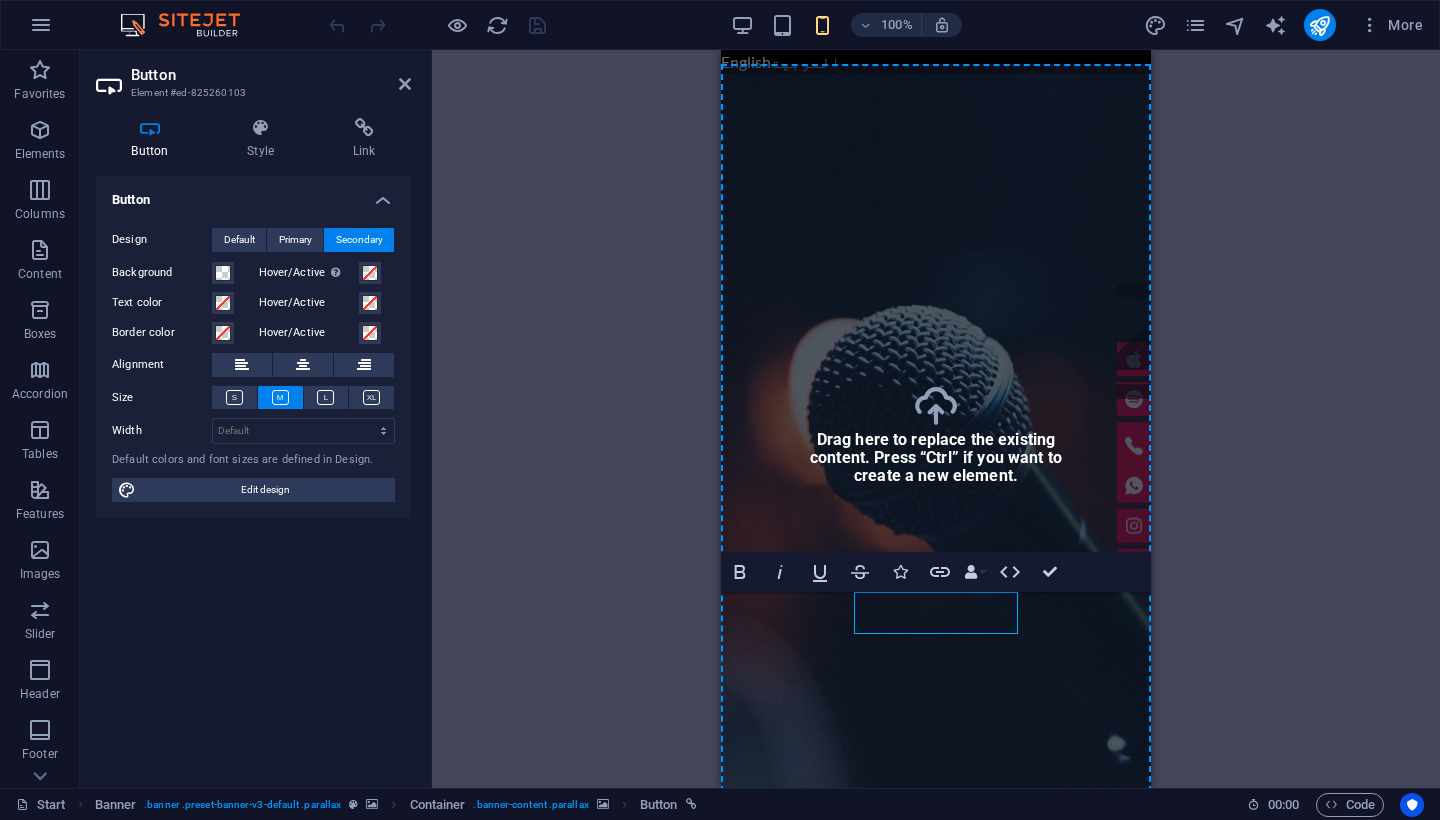 click on "Drag here to replace the existing content. Press “Ctrl” if you want to create a new element.
H2   Wide image with text   Wide image with text   Container   Text   Banner   Banner   Container   Logo   Button   Text   Container   Spacer   Container   Map Bold Italic Underline Strikethrough Icons Link Data Bindings Company First name Last name Street ZIP code City Email Phone Mobile Fax Custom field 1 Custom field 2 Custom field 3 Custom field 4 Custom field 5 Custom field 6 HTML Confirm (⌘+⏎)" at bounding box center [936, 419] 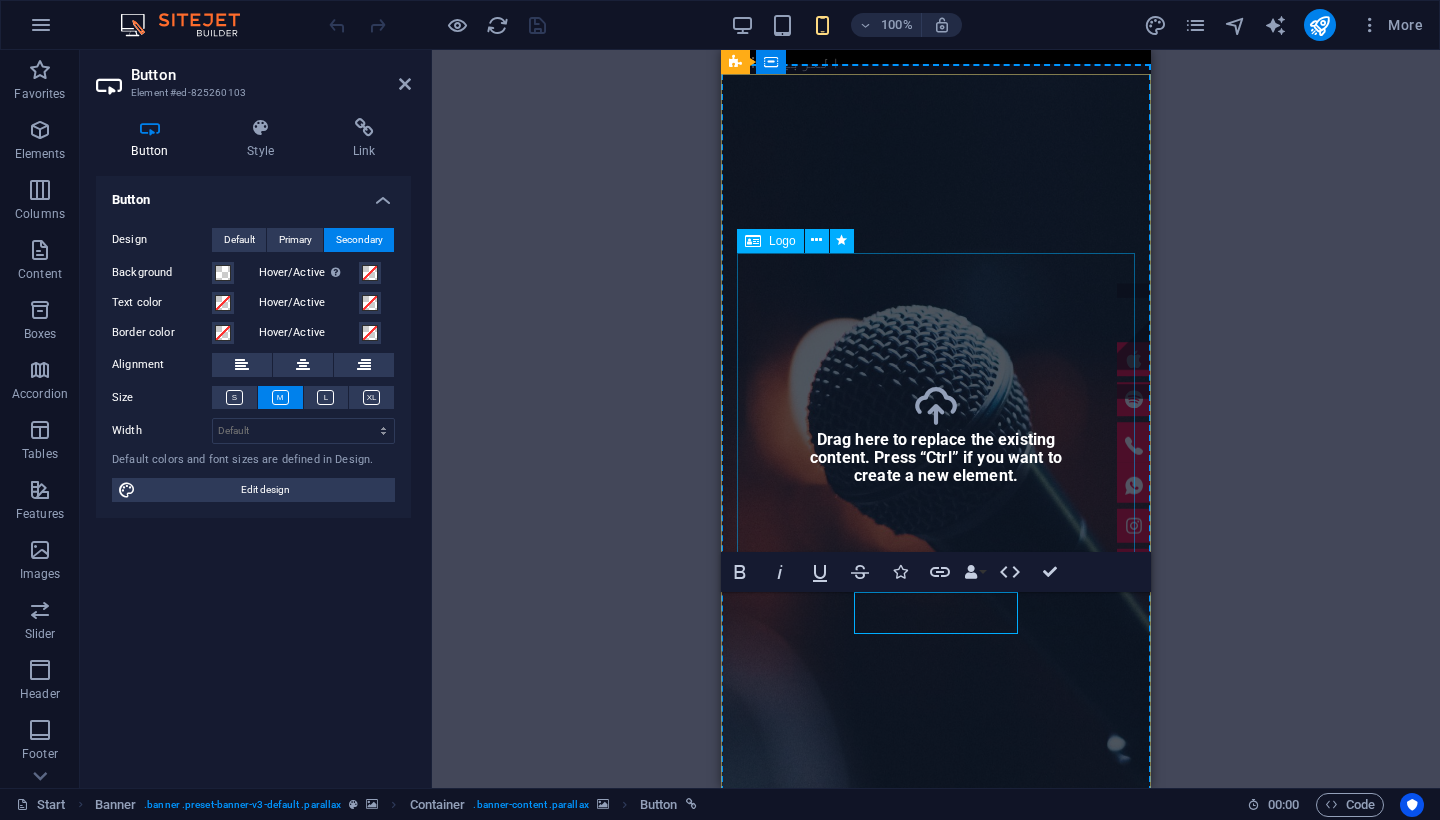 click at bounding box center (936, 1787) 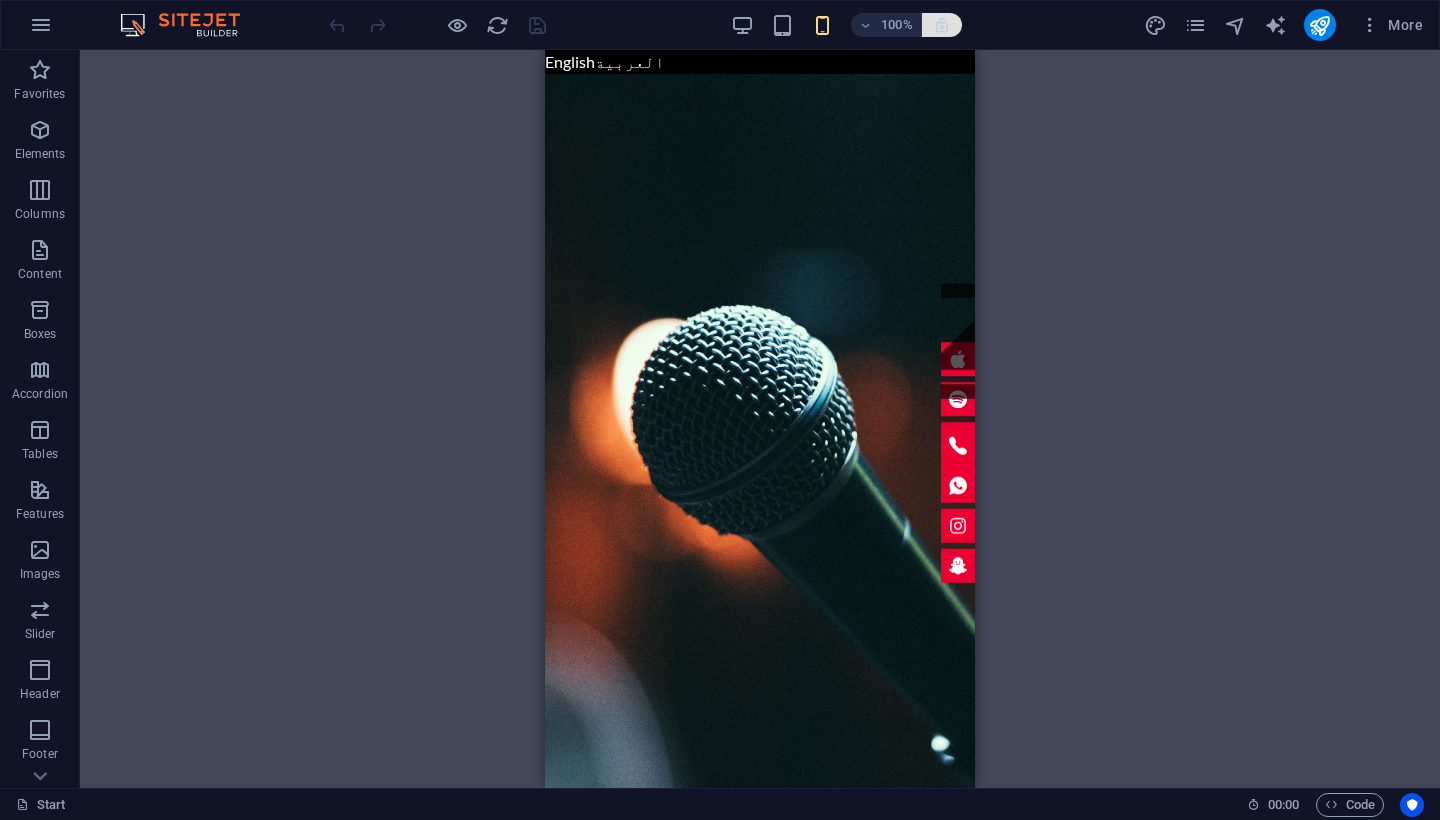 scroll, scrollTop: 0, scrollLeft: 0, axis: both 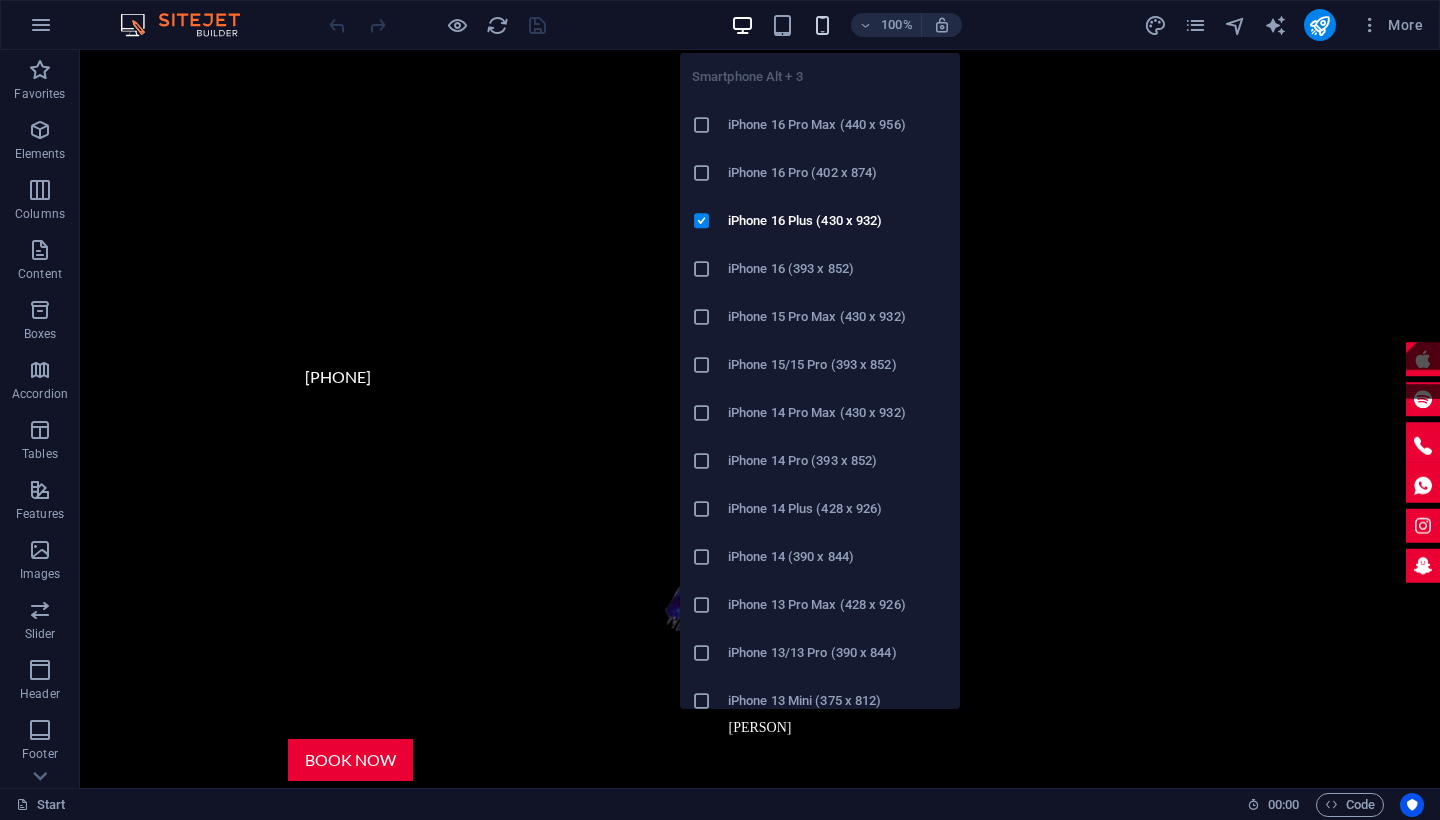 click at bounding box center [822, 25] 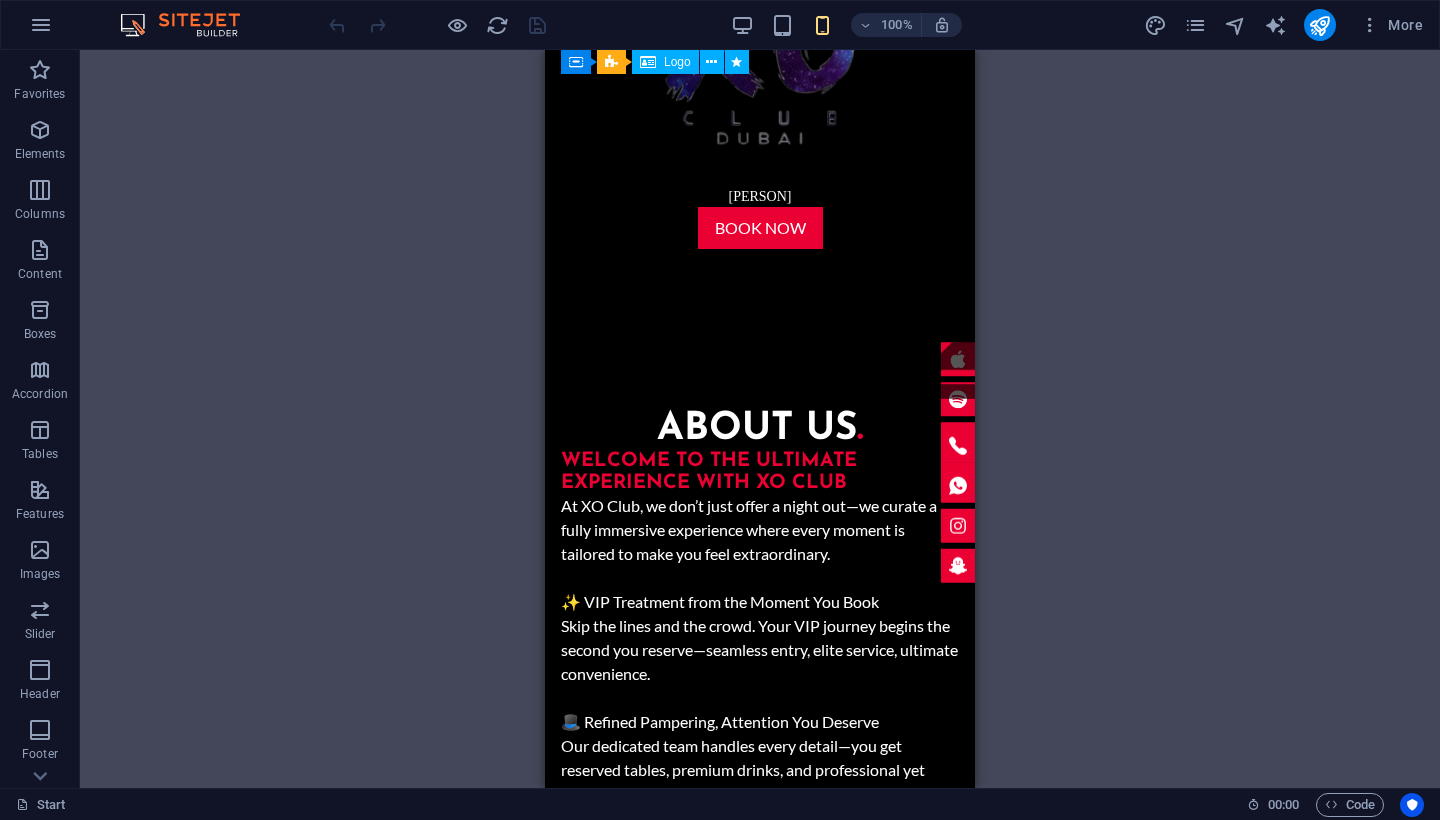 scroll, scrollTop: 1778, scrollLeft: 0, axis: vertical 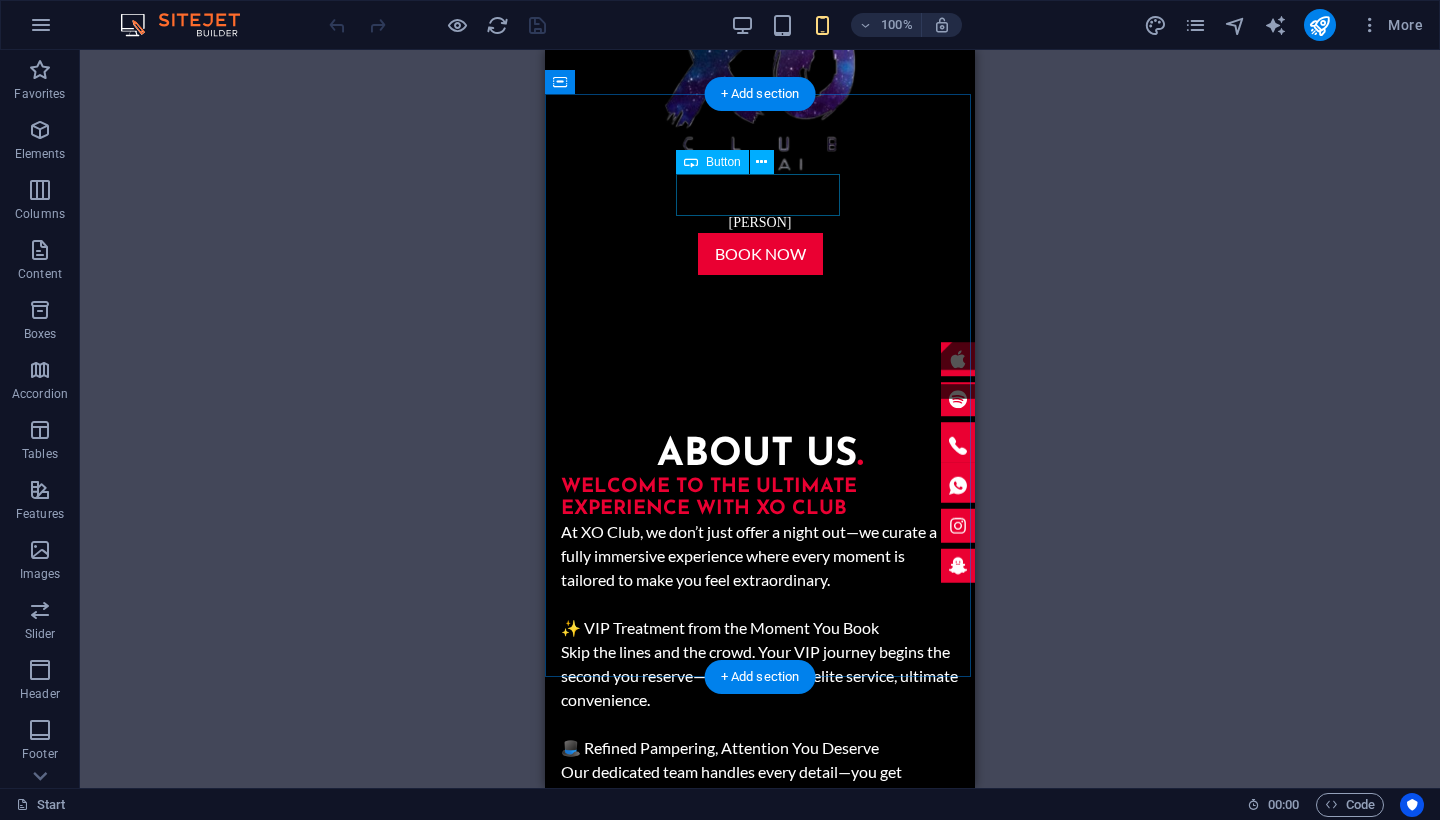 click on "+971 [PHONE]" at bounding box center (760, 2114) 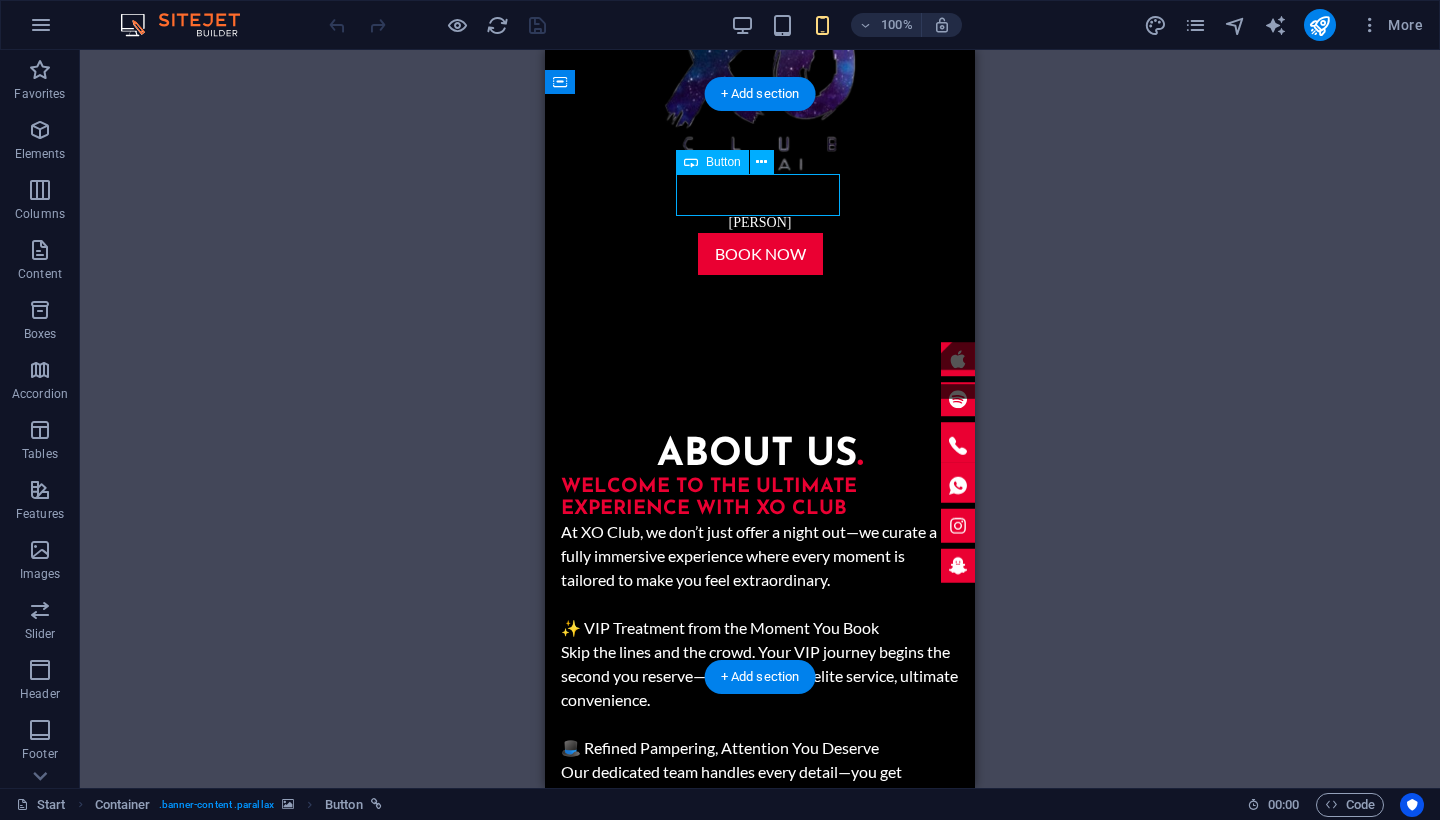 click on "+971 [PHONE]" at bounding box center [760, 2114] 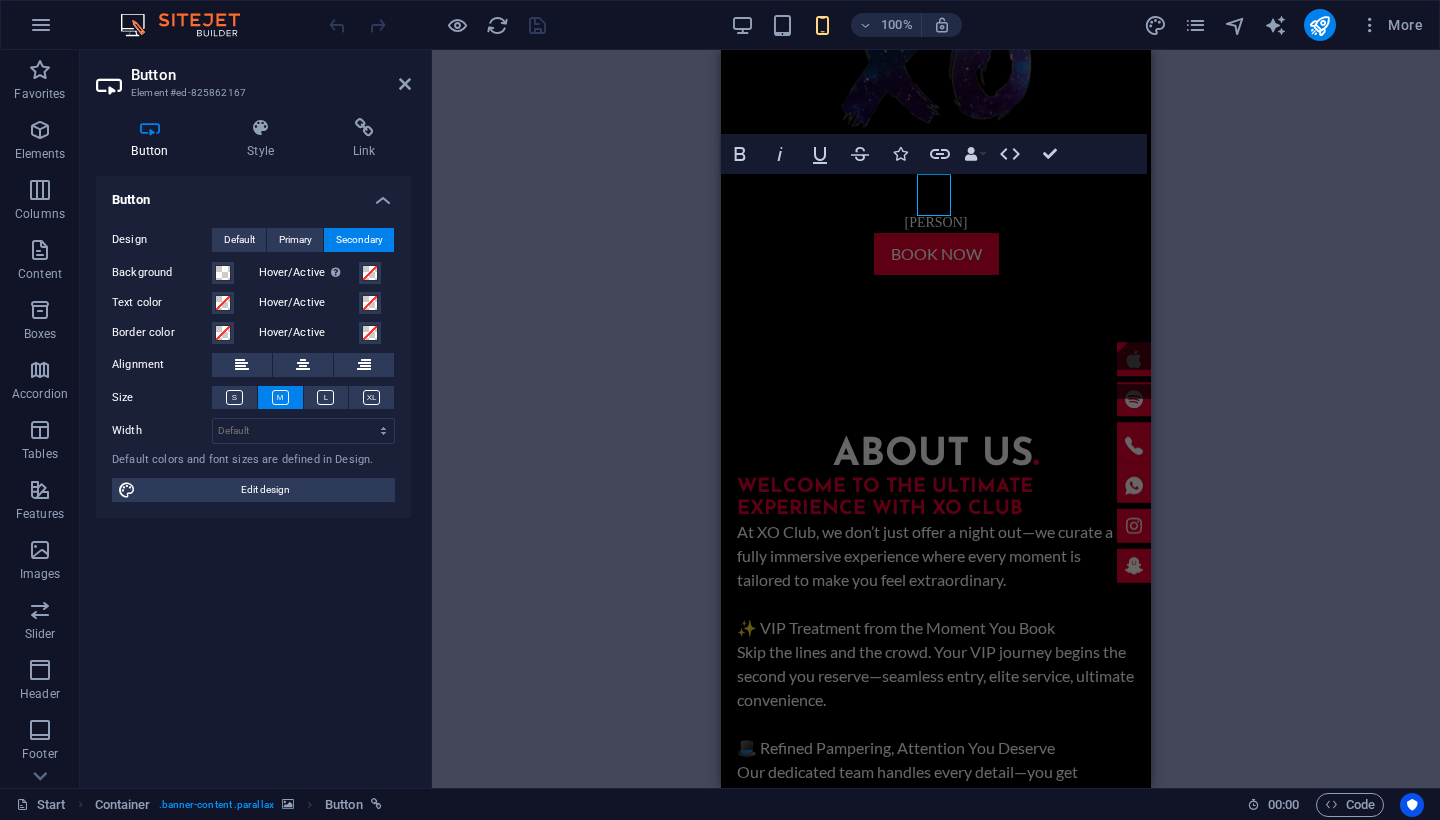 click at bounding box center (936, 1673) 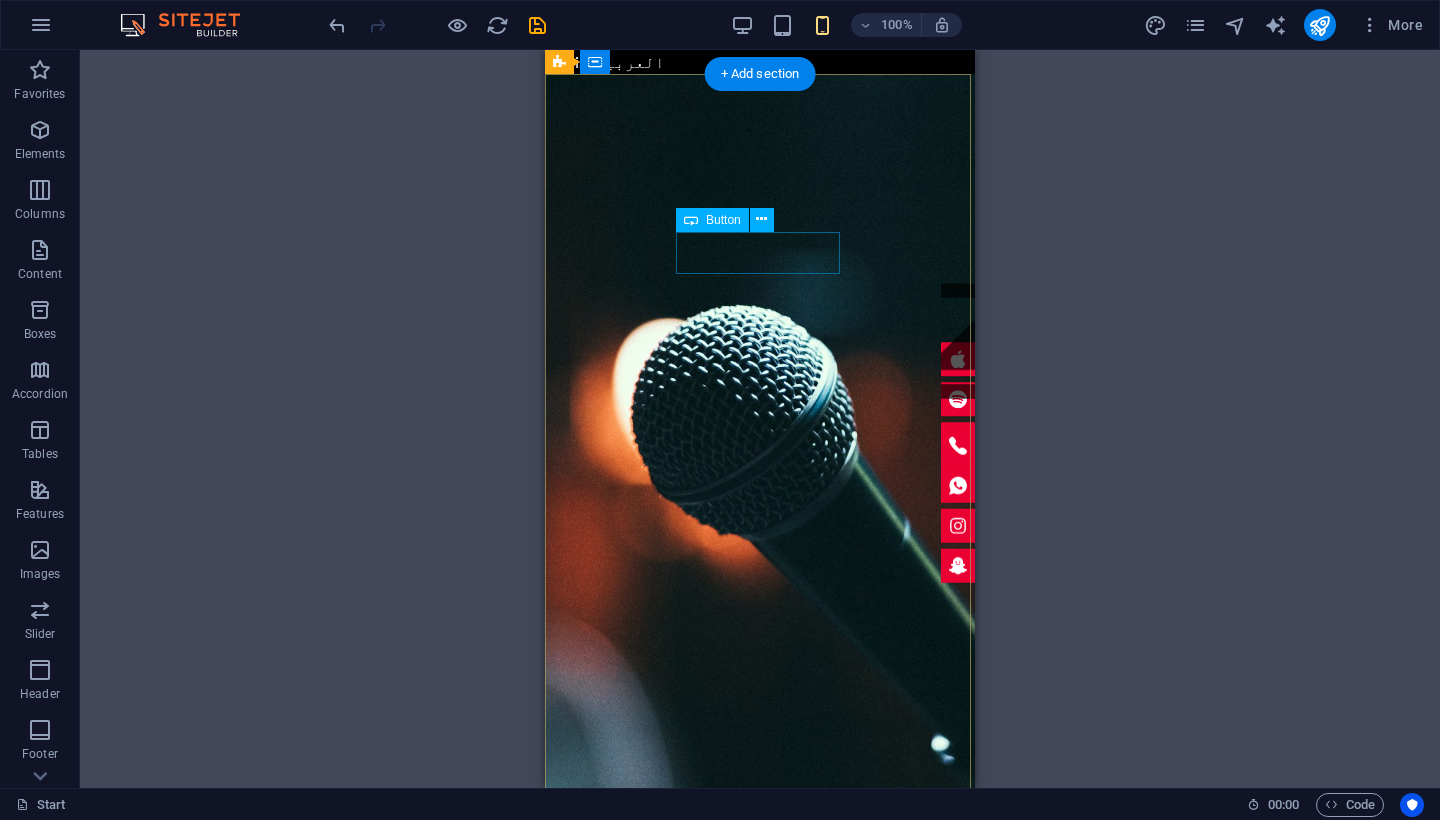 scroll, scrollTop: 0, scrollLeft: 0, axis: both 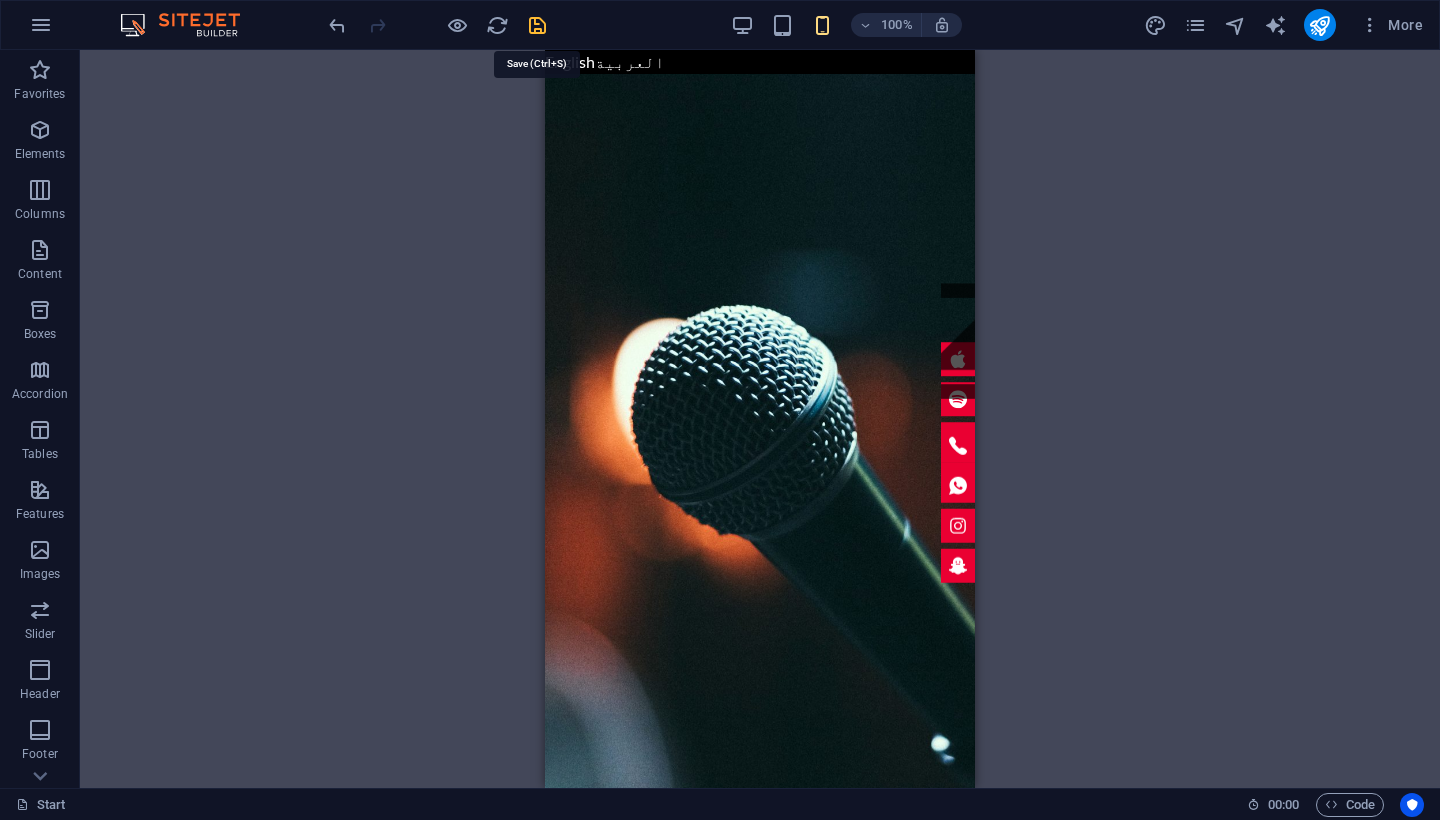 click at bounding box center (537, 25) 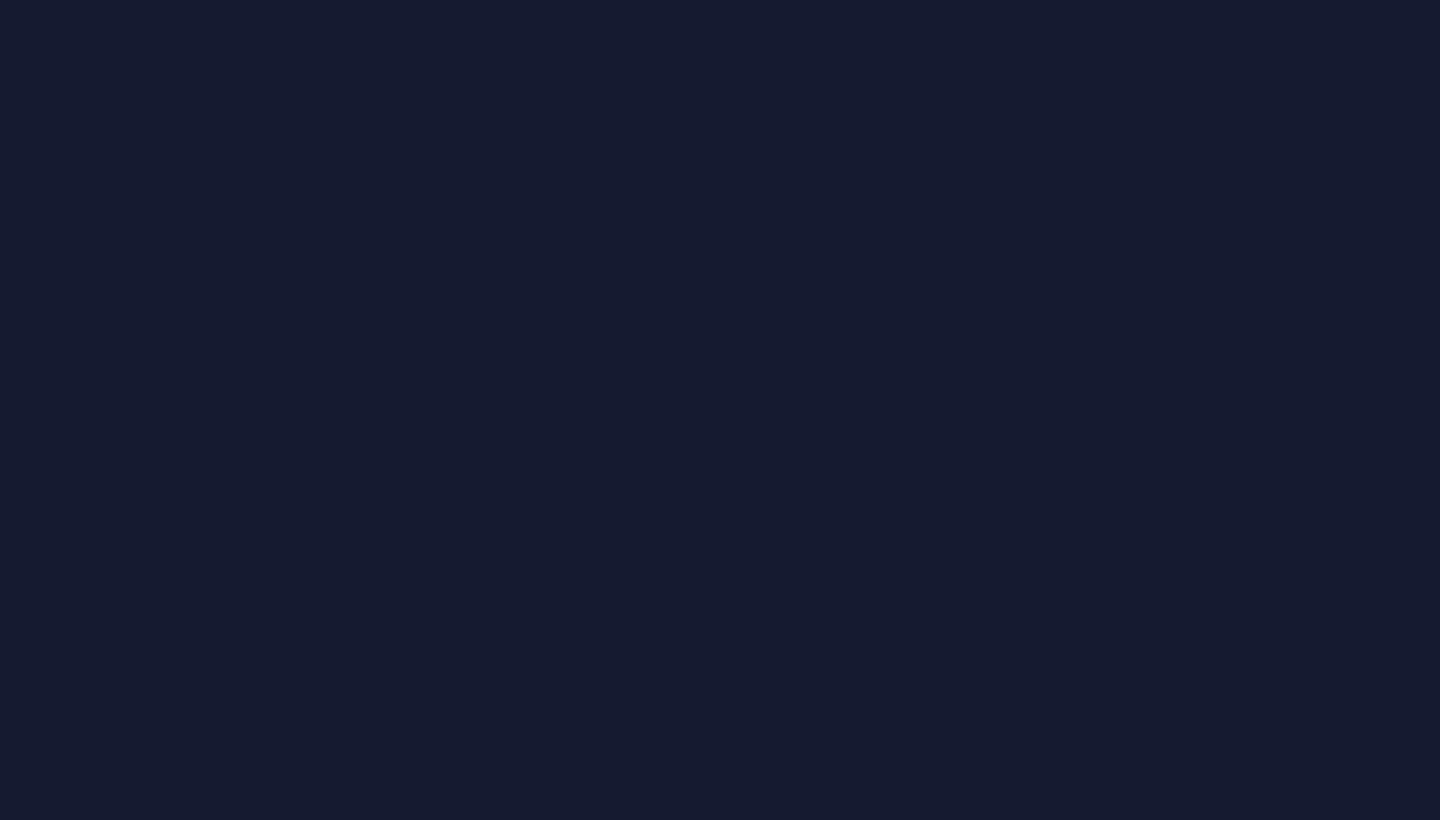 scroll, scrollTop: 0, scrollLeft: 0, axis: both 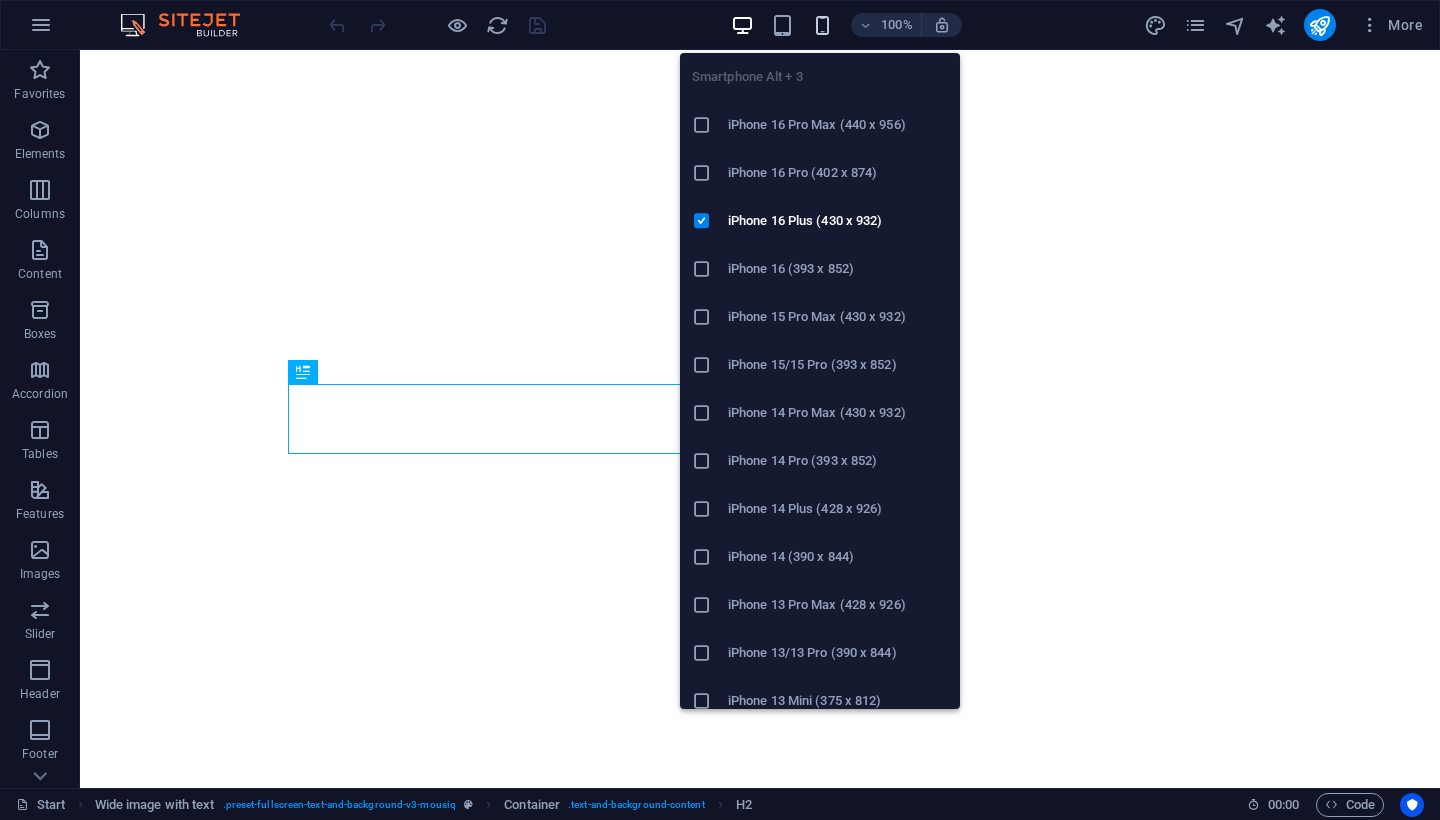 click at bounding box center (822, 25) 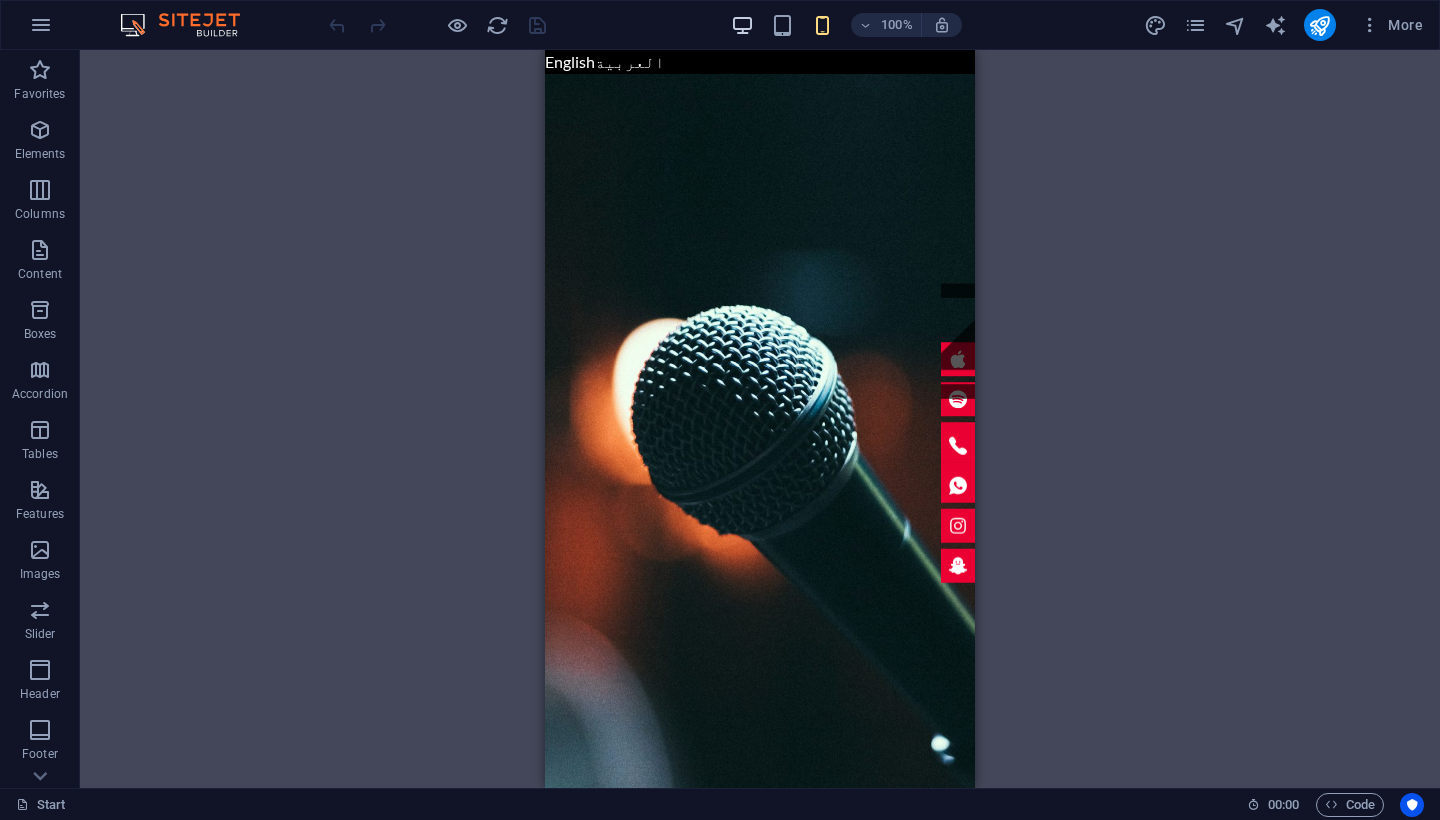 scroll, scrollTop: 0, scrollLeft: 0, axis: both 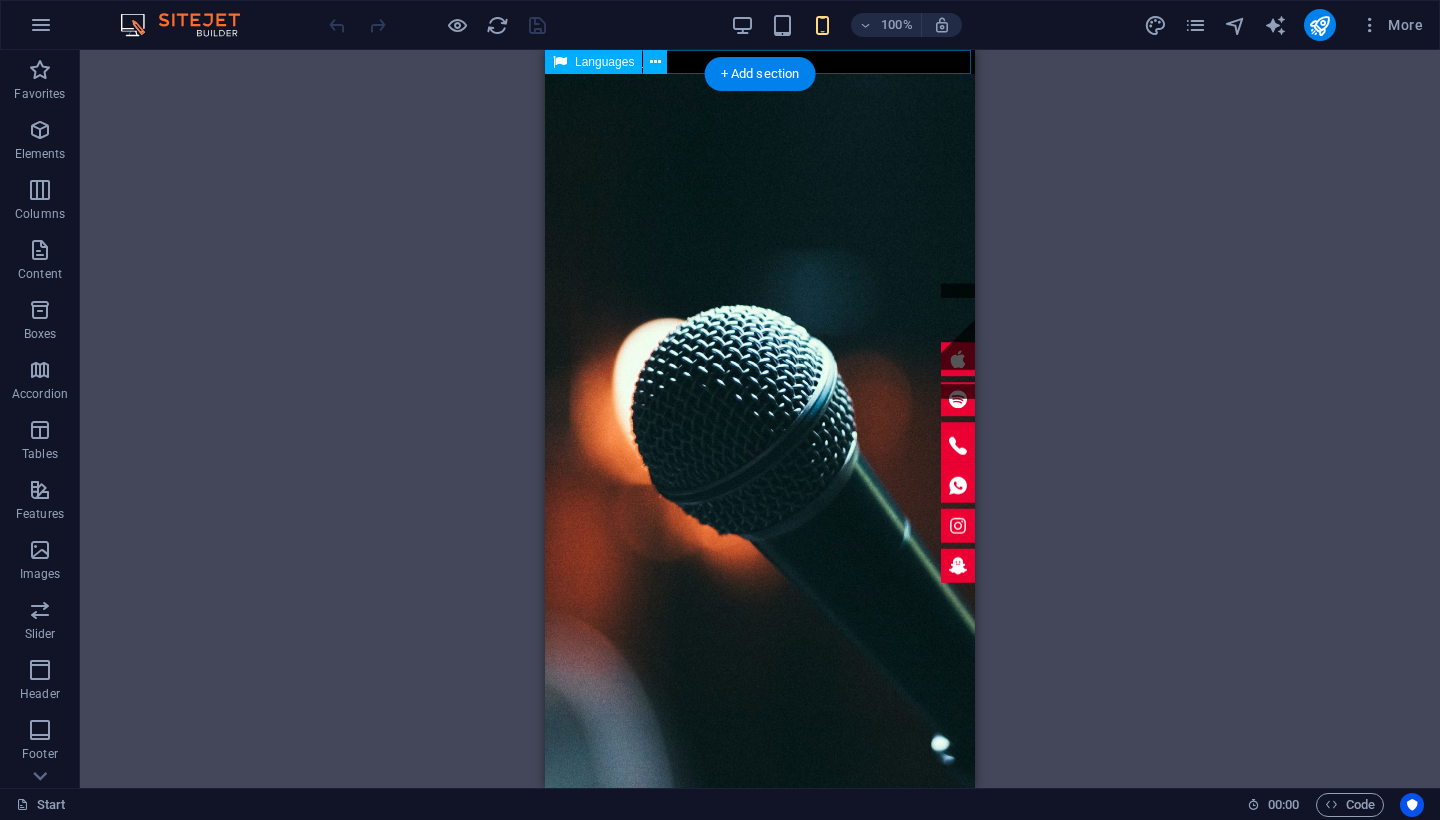 click on "Languages" at bounding box center (604, 62) 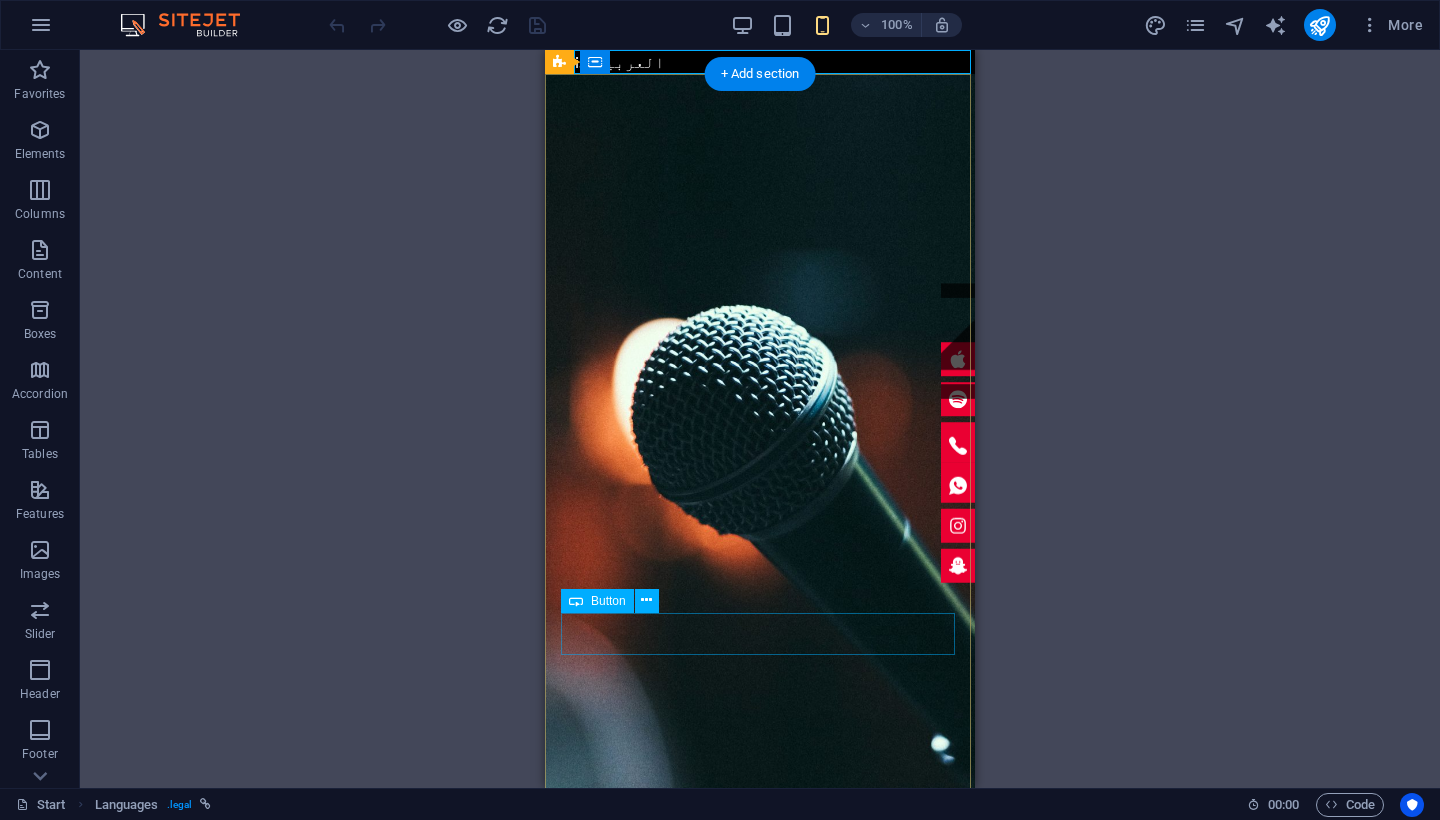 click on "book now" at bounding box center [760, 2032] 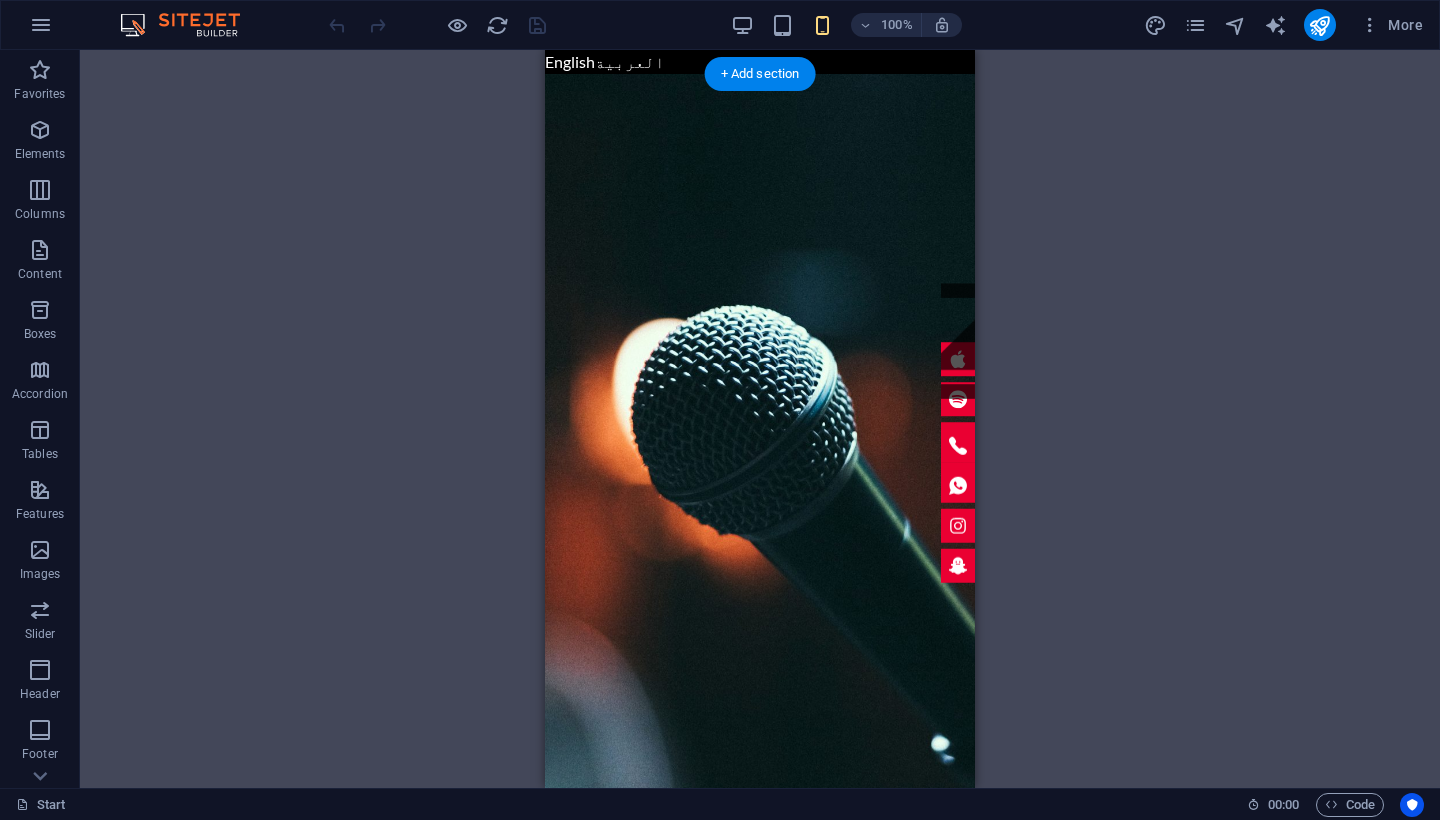 scroll, scrollTop: 0, scrollLeft: 0, axis: both 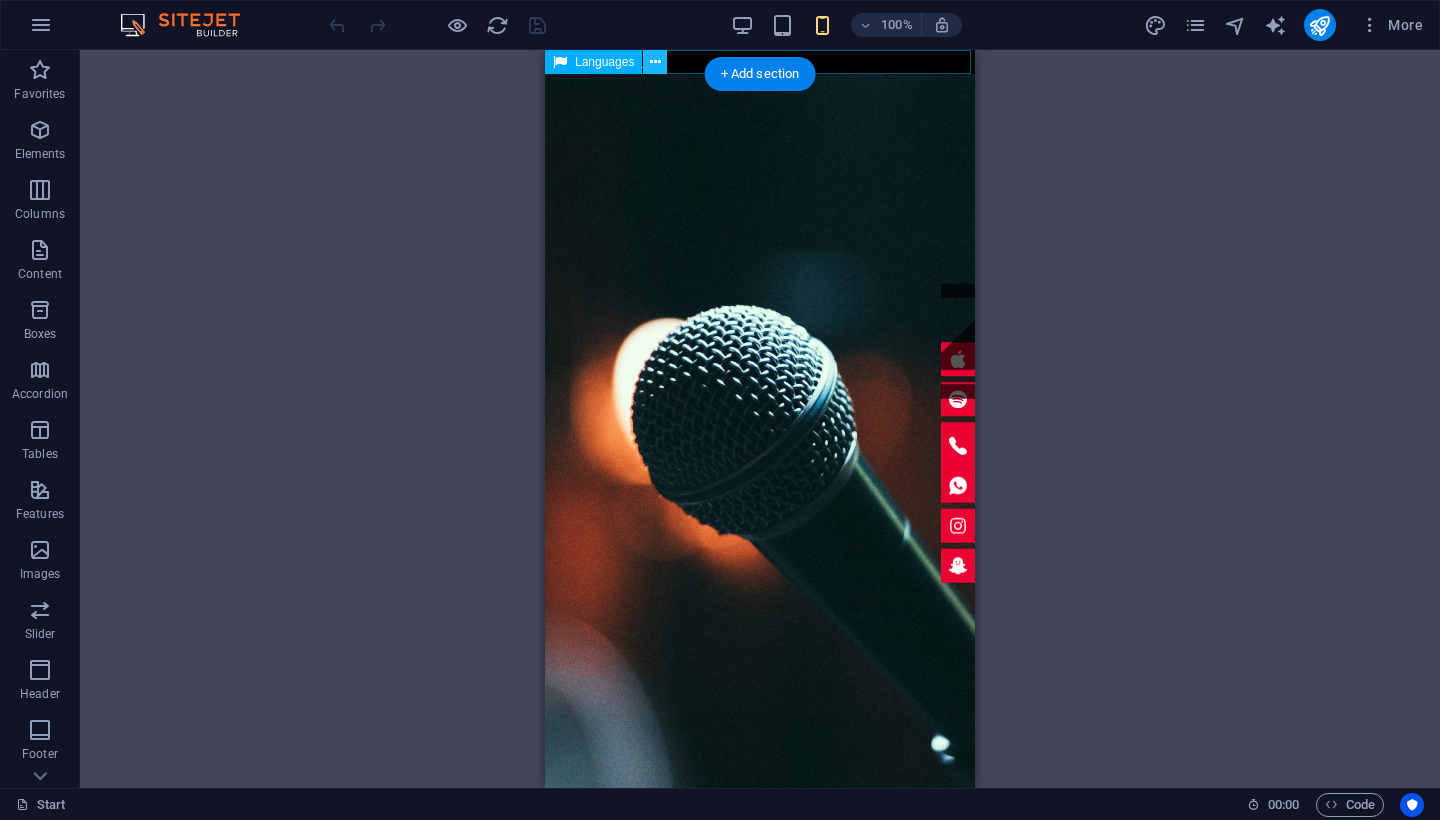 click at bounding box center [655, 62] 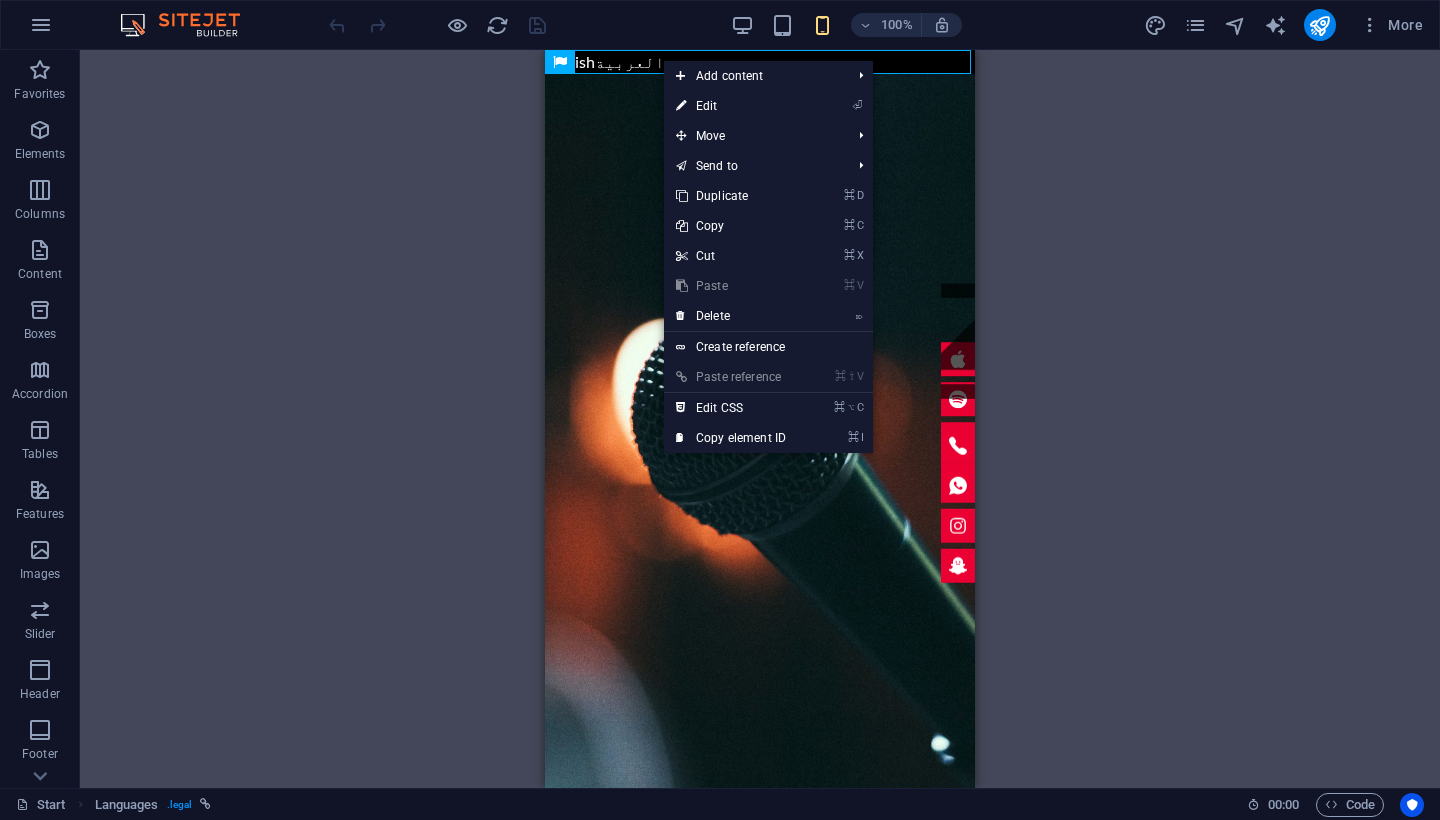 click on "Drag here to replace the existing content. Press “Ctrl” if you want to create a new element.
H2   Wide image with text   Wide image with text   Container   Logo   Banner   Banner   Container   Text   Button   Languages   Map   Container   Preset   Wide image with text   Form   Wide image with text   Wide image with text   Container   Container   Wide image with text   Preset   Button" at bounding box center (760, 419) 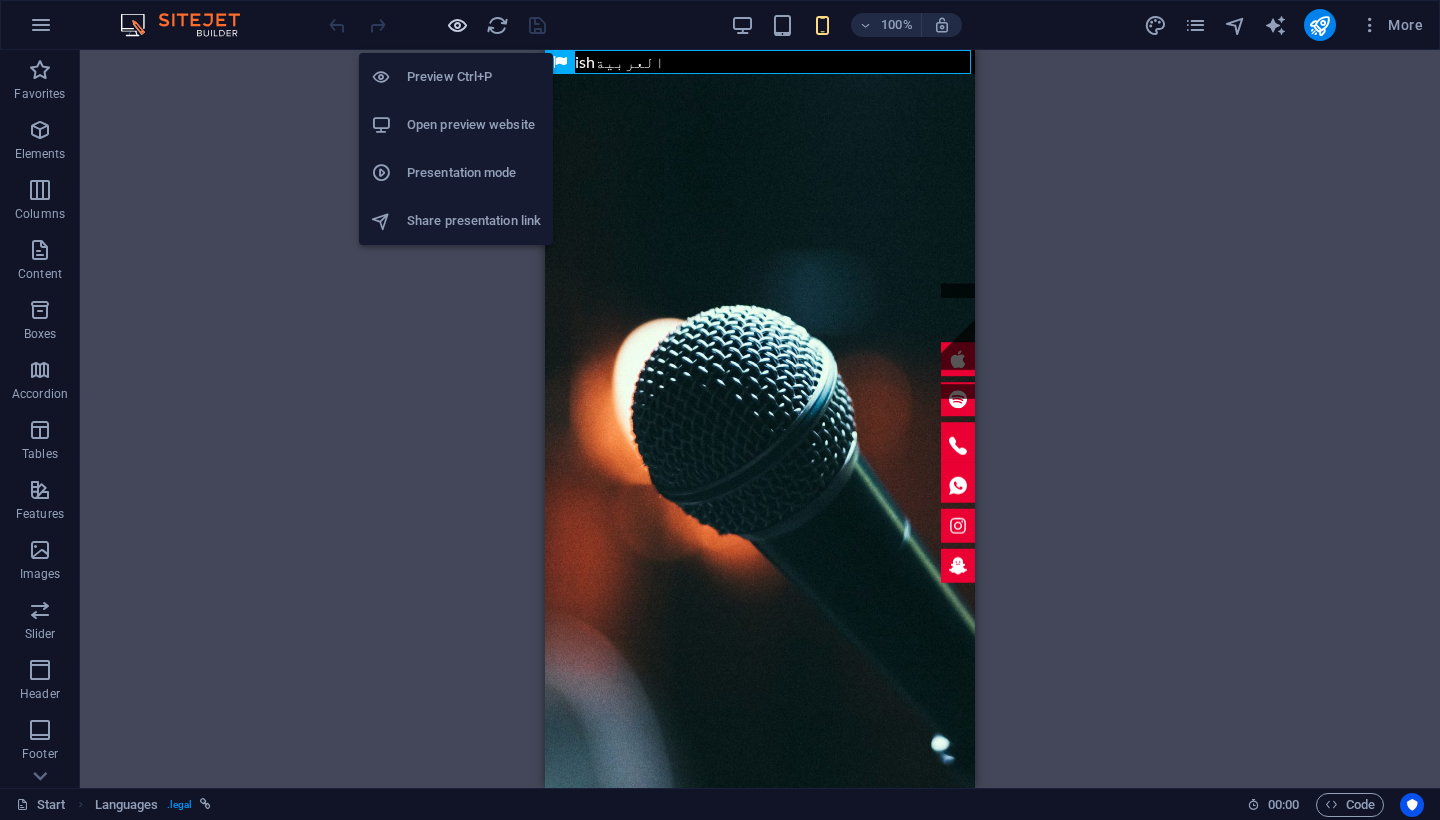 click at bounding box center (457, 25) 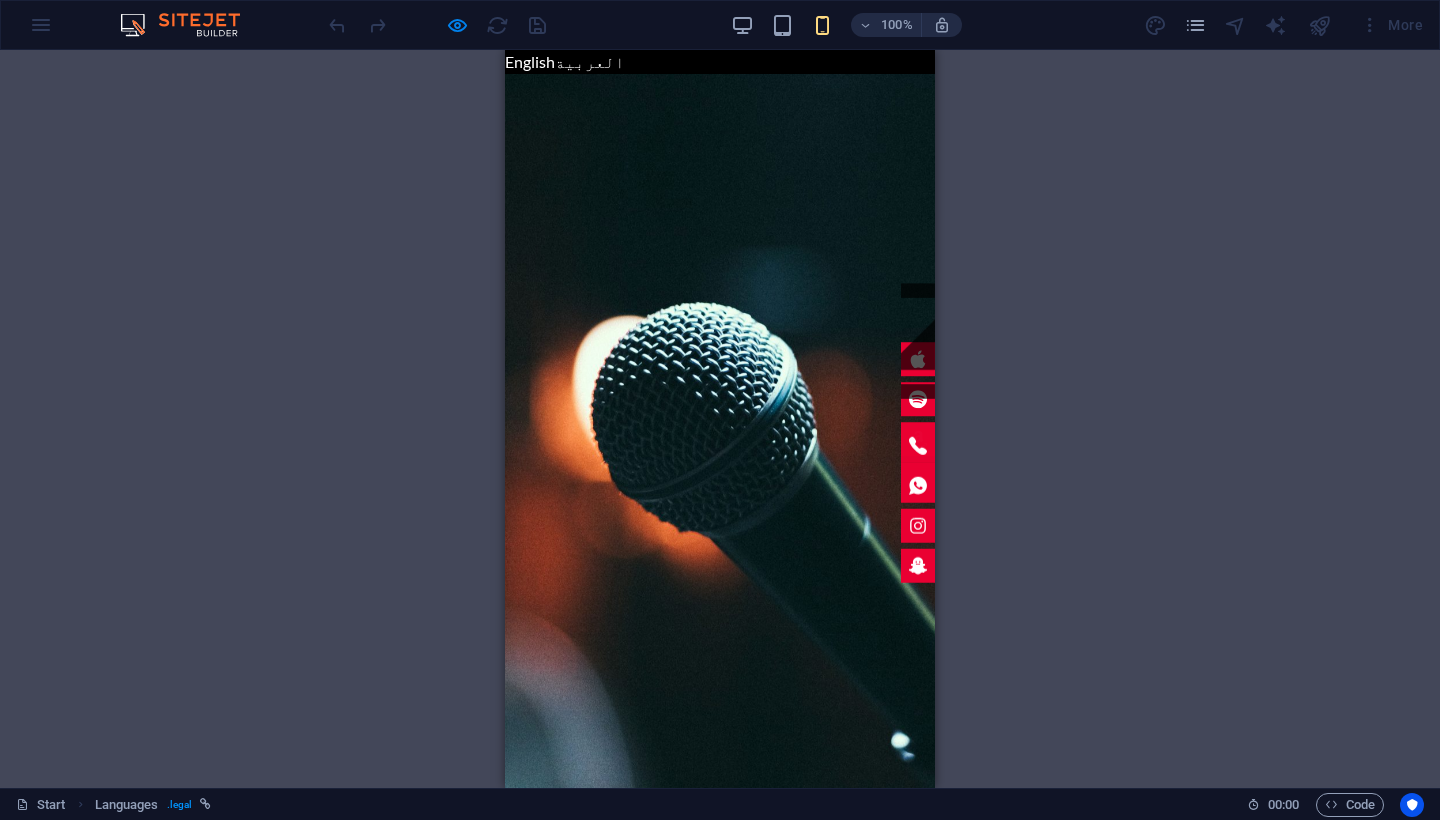 scroll, scrollTop: 28, scrollLeft: 0, axis: vertical 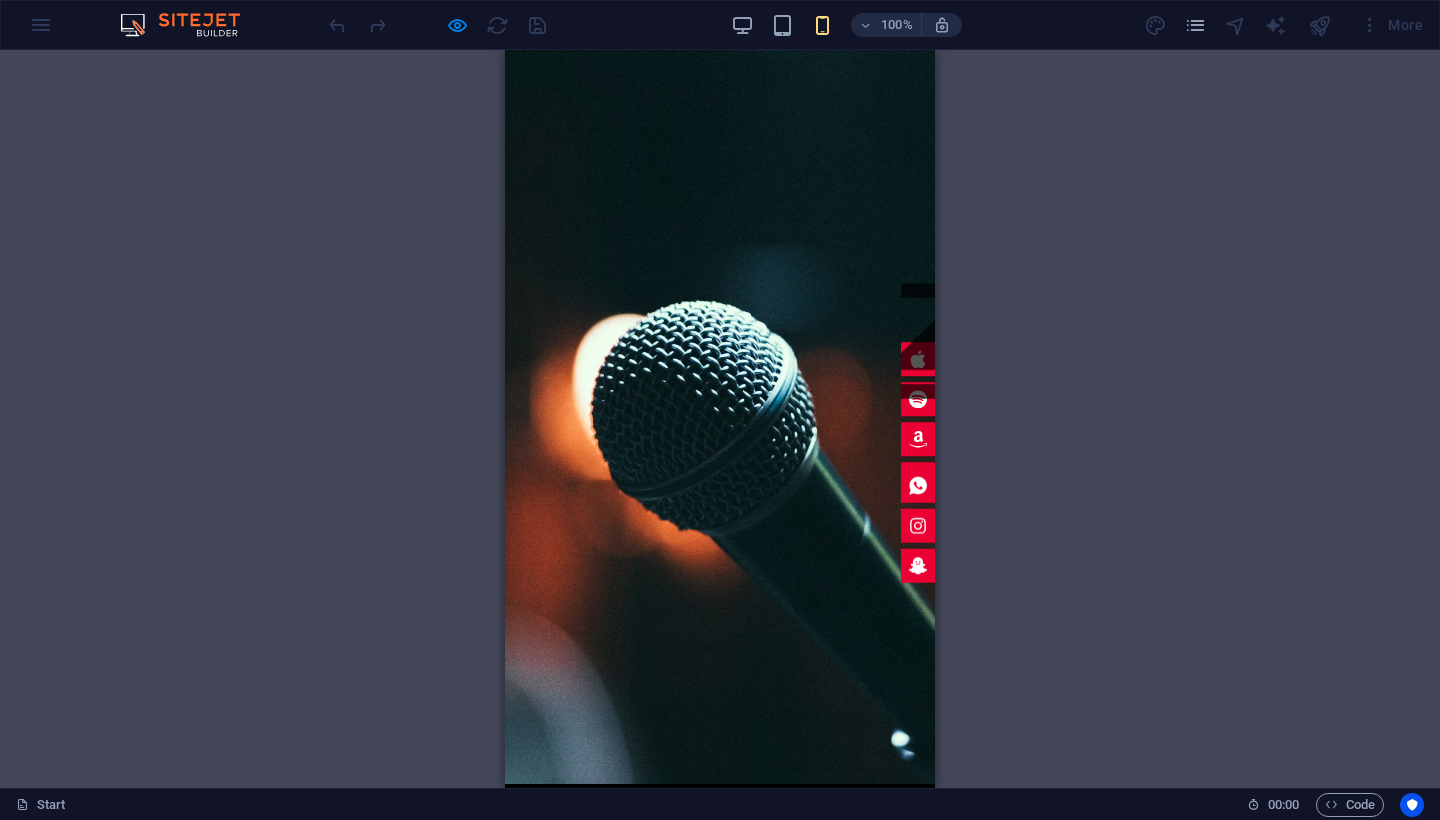 click on "book now" at bounding box center [720, 2004] 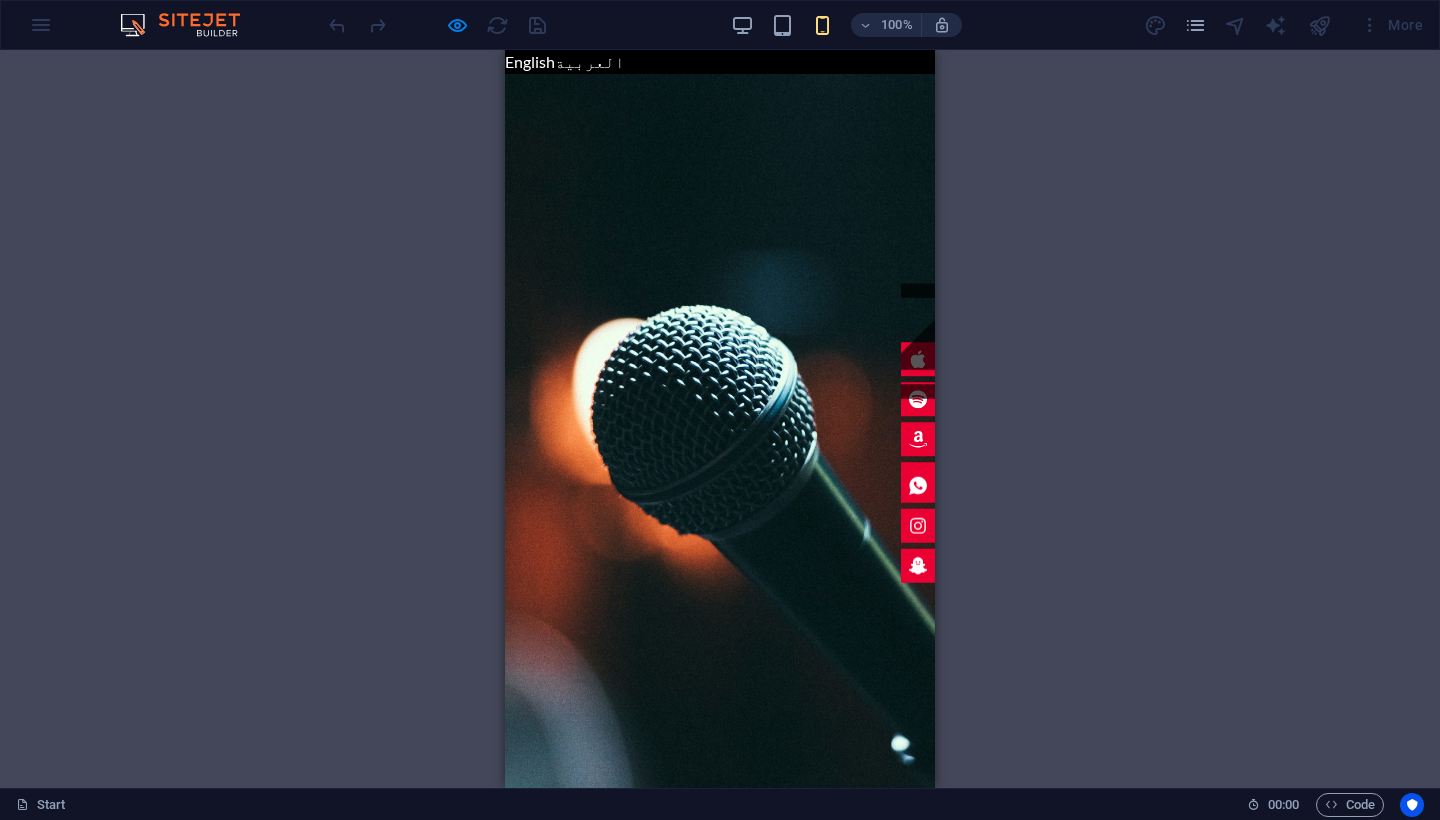 scroll, scrollTop: 0, scrollLeft: 0, axis: both 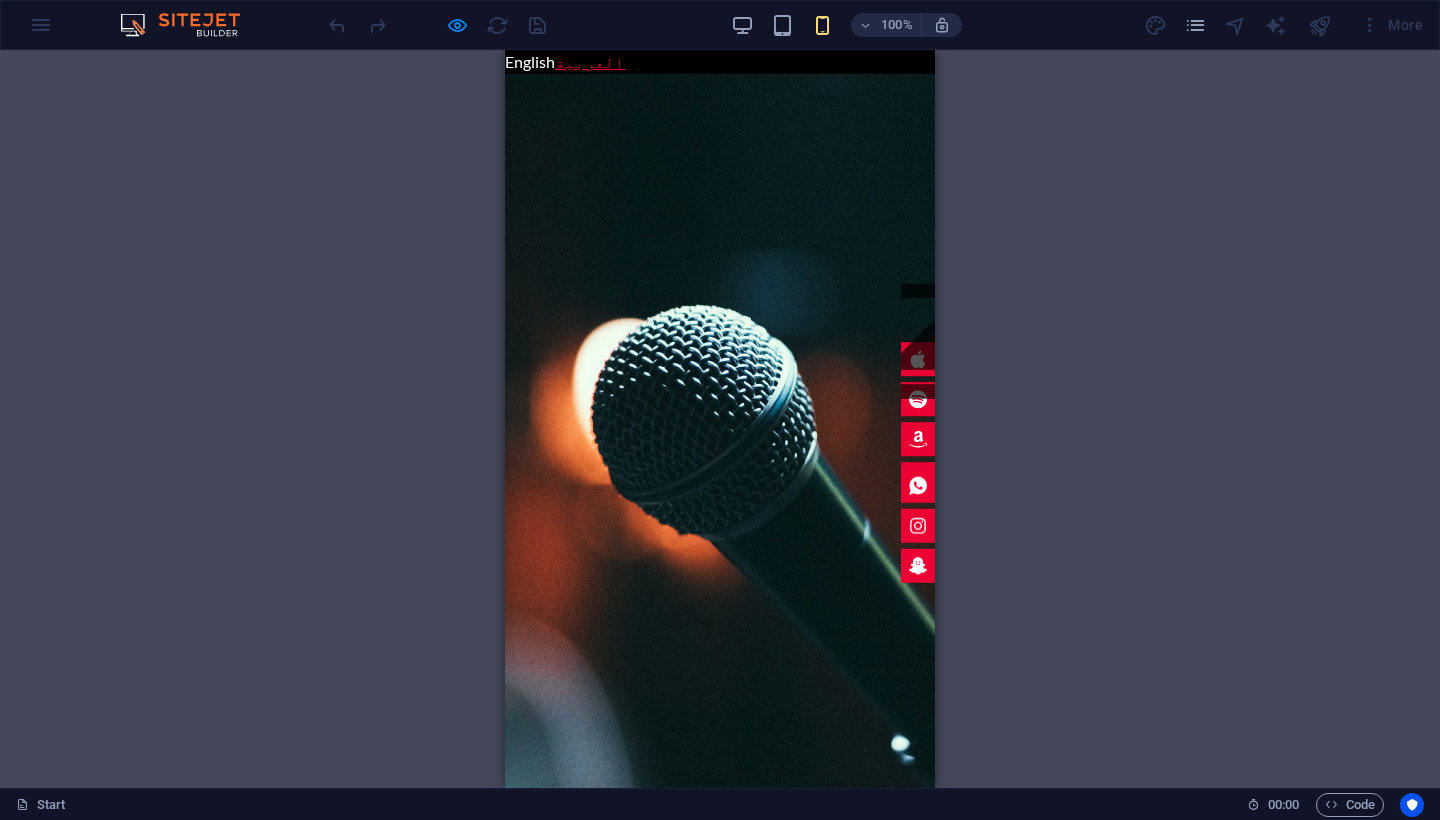 click on "العربية" at bounding box center [590, 61] 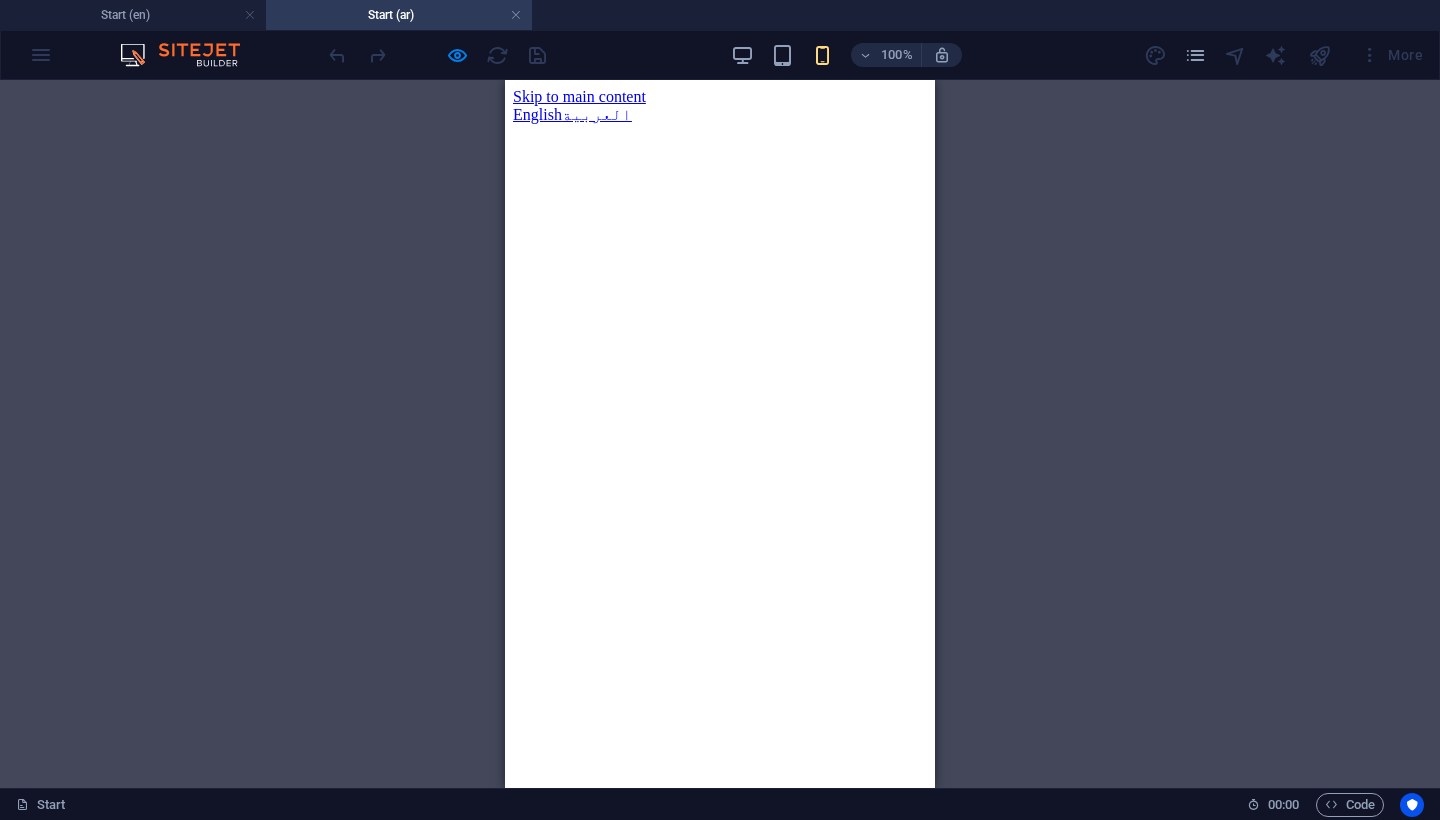 scroll, scrollTop: 0, scrollLeft: 0, axis: both 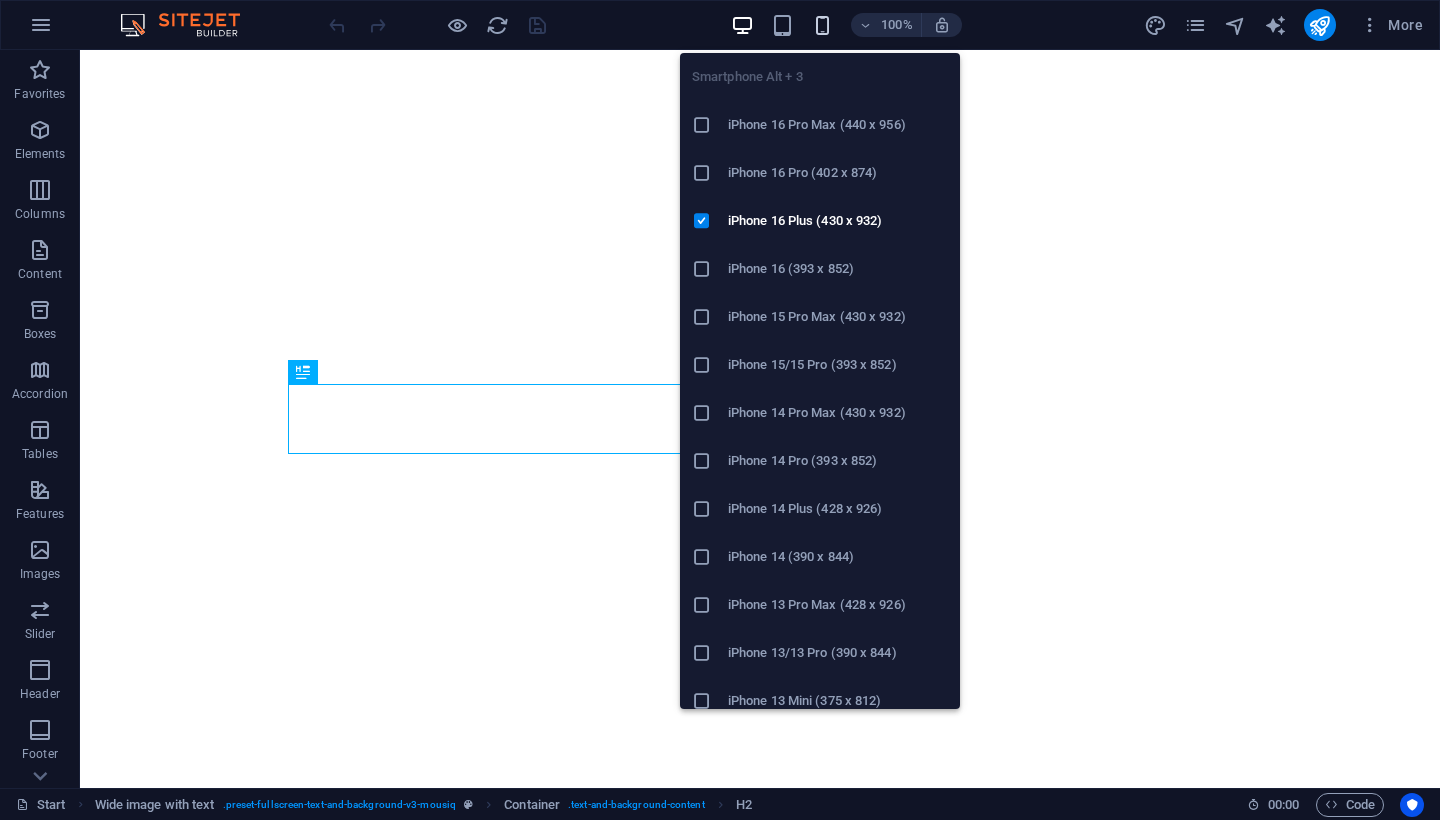 click at bounding box center [822, 25] 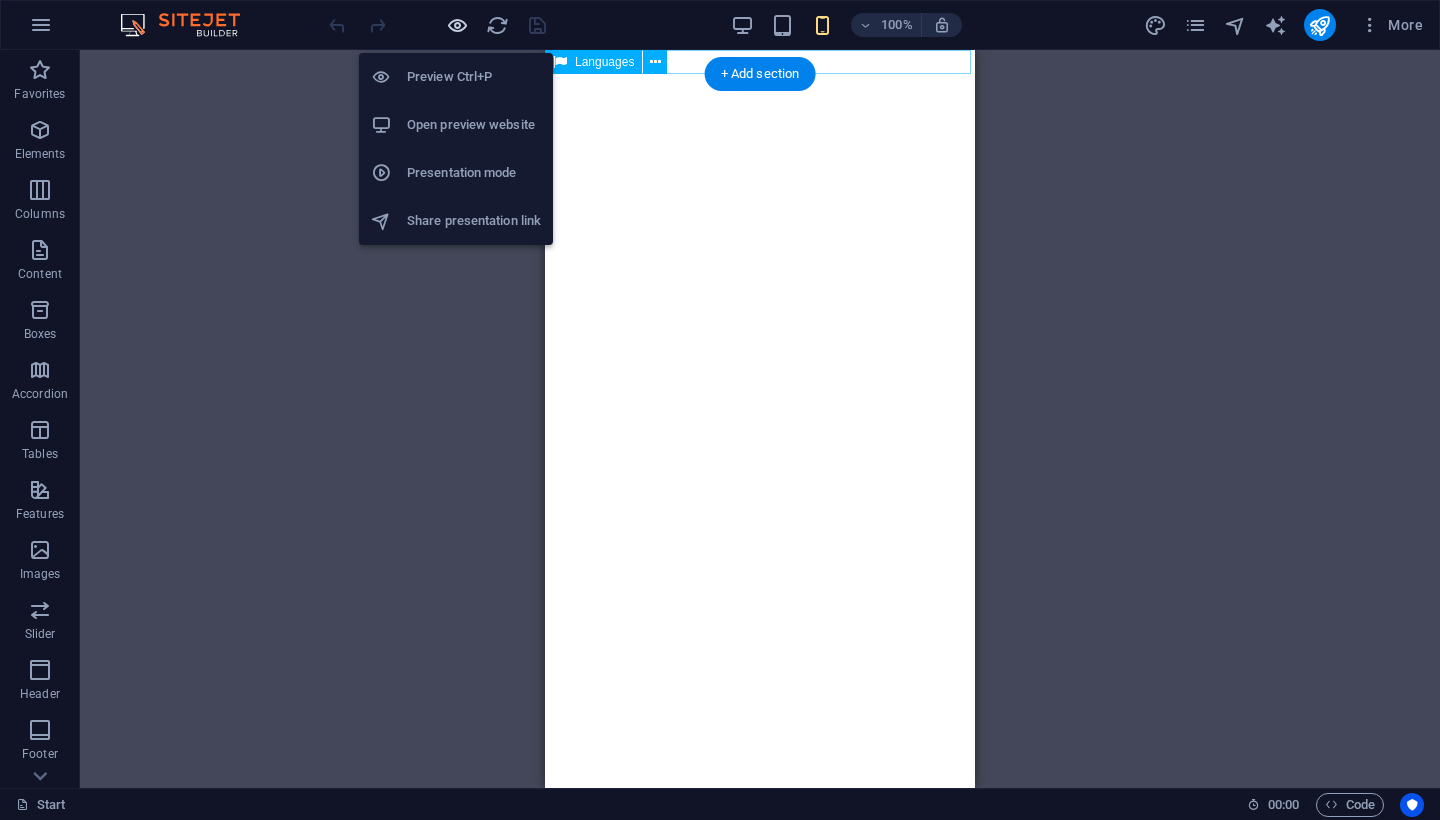 click at bounding box center [457, 25] 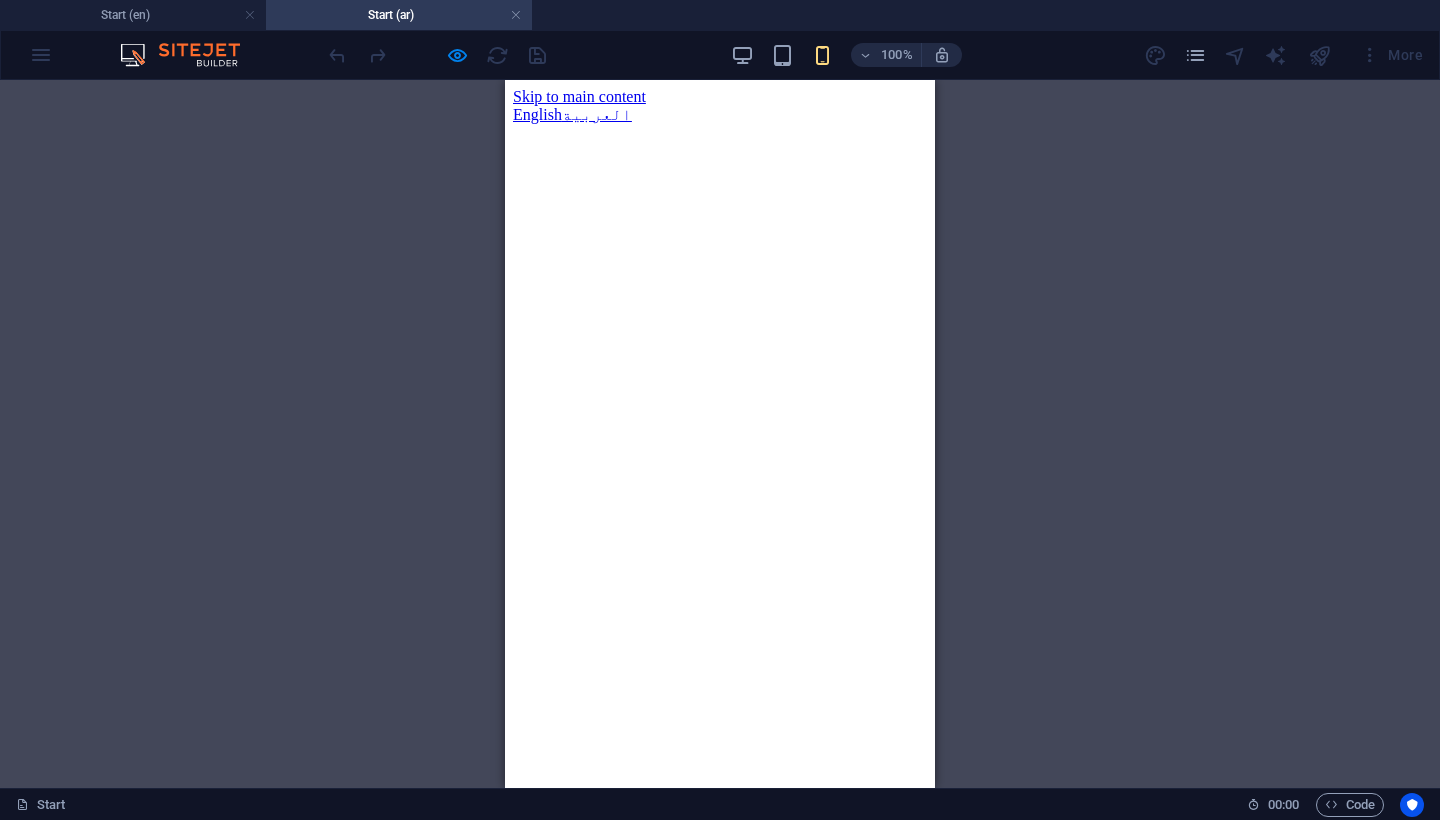 scroll, scrollTop: 0, scrollLeft: 0, axis: both 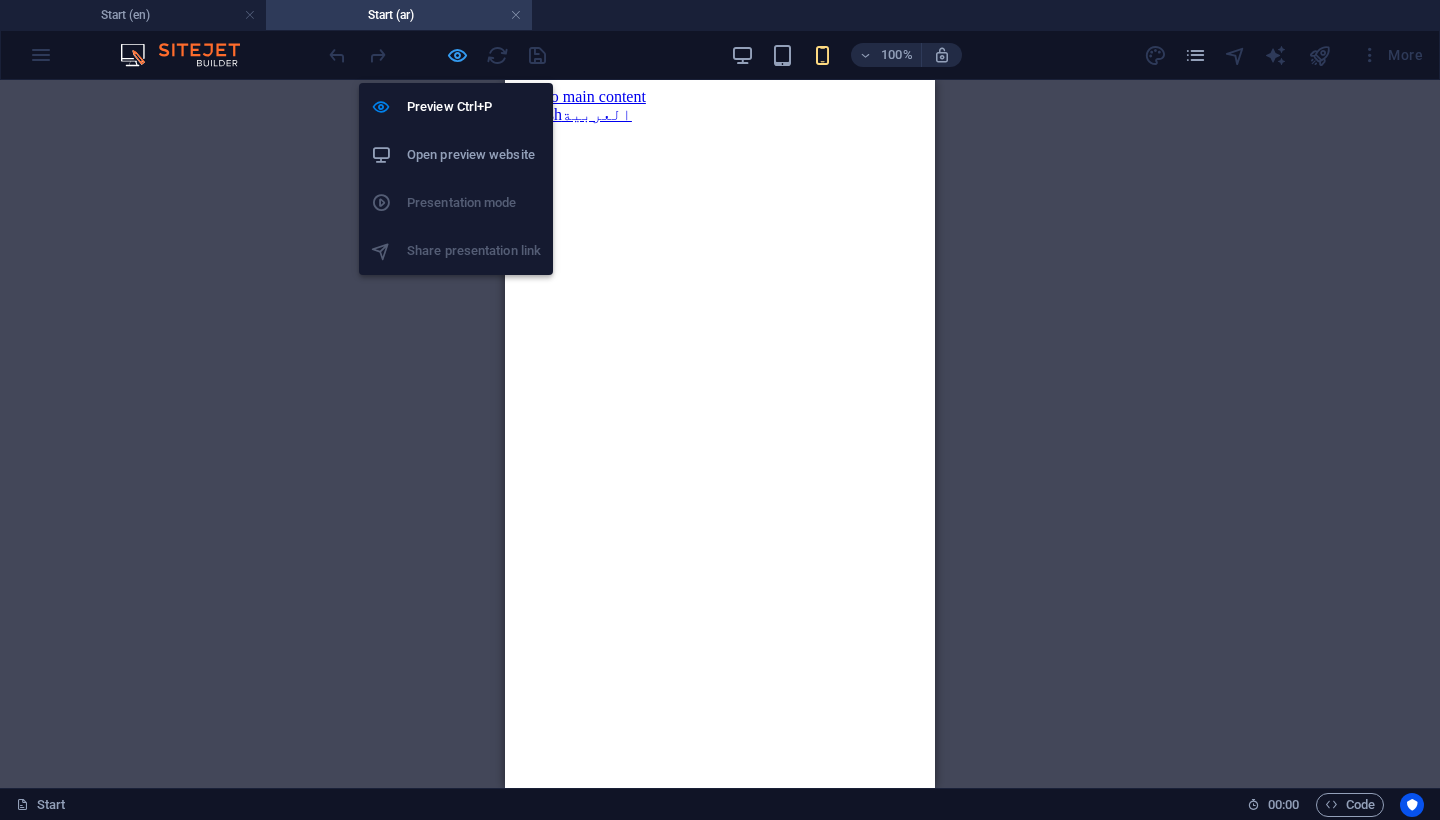 click at bounding box center [457, 55] 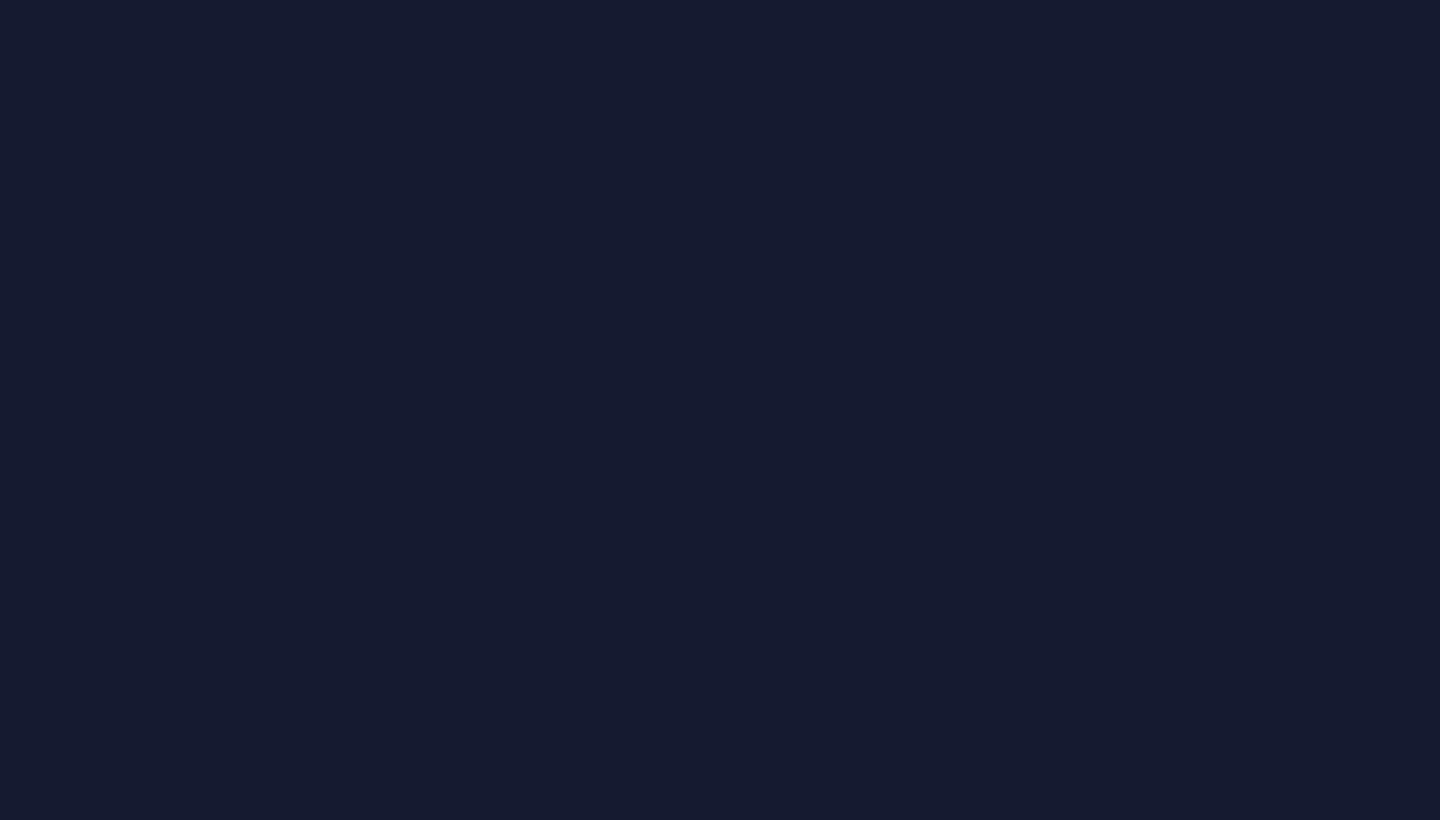 scroll, scrollTop: 0, scrollLeft: 0, axis: both 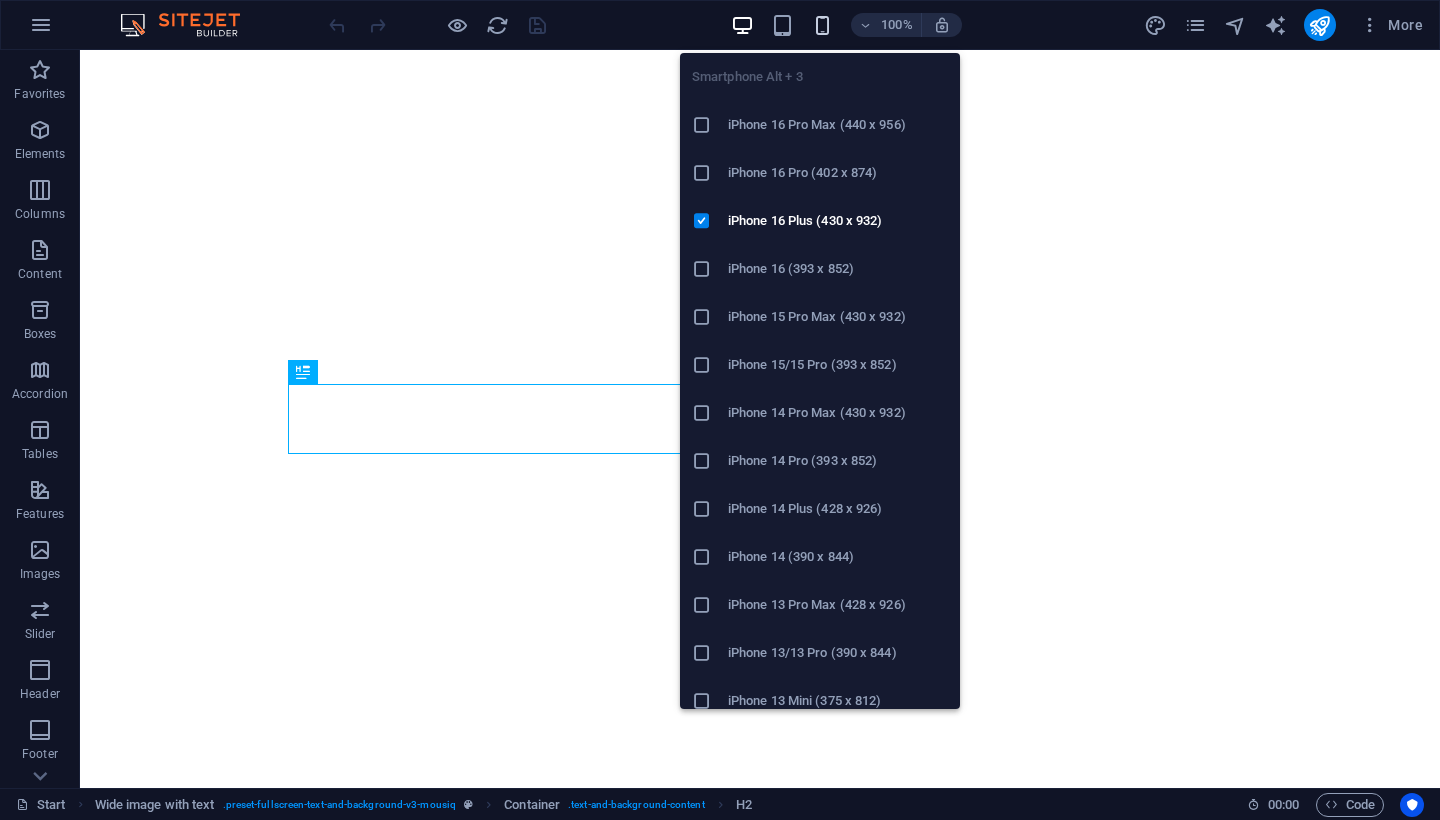 click at bounding box center [822, 25] 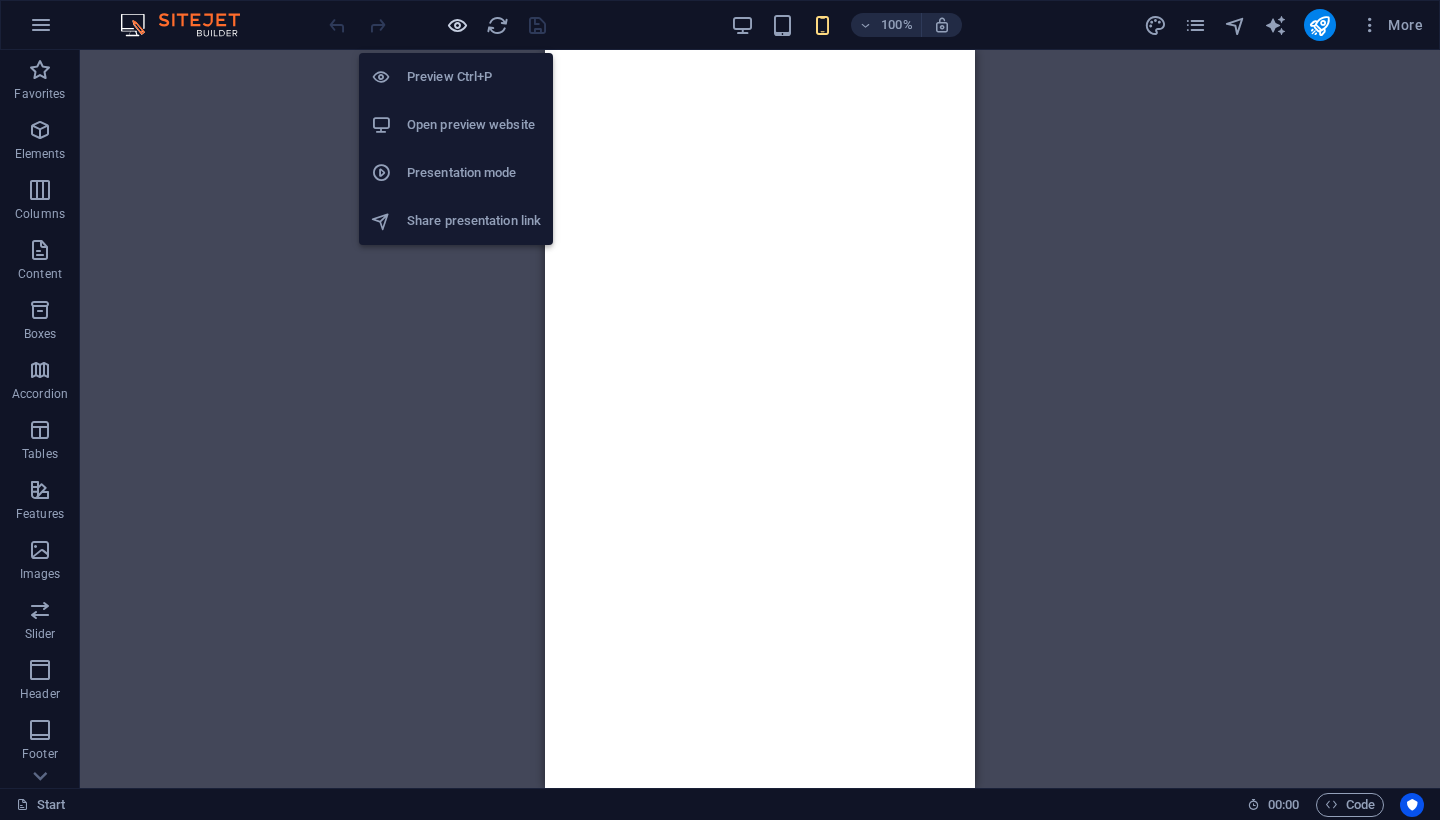 click at bounding box center [457, 25] 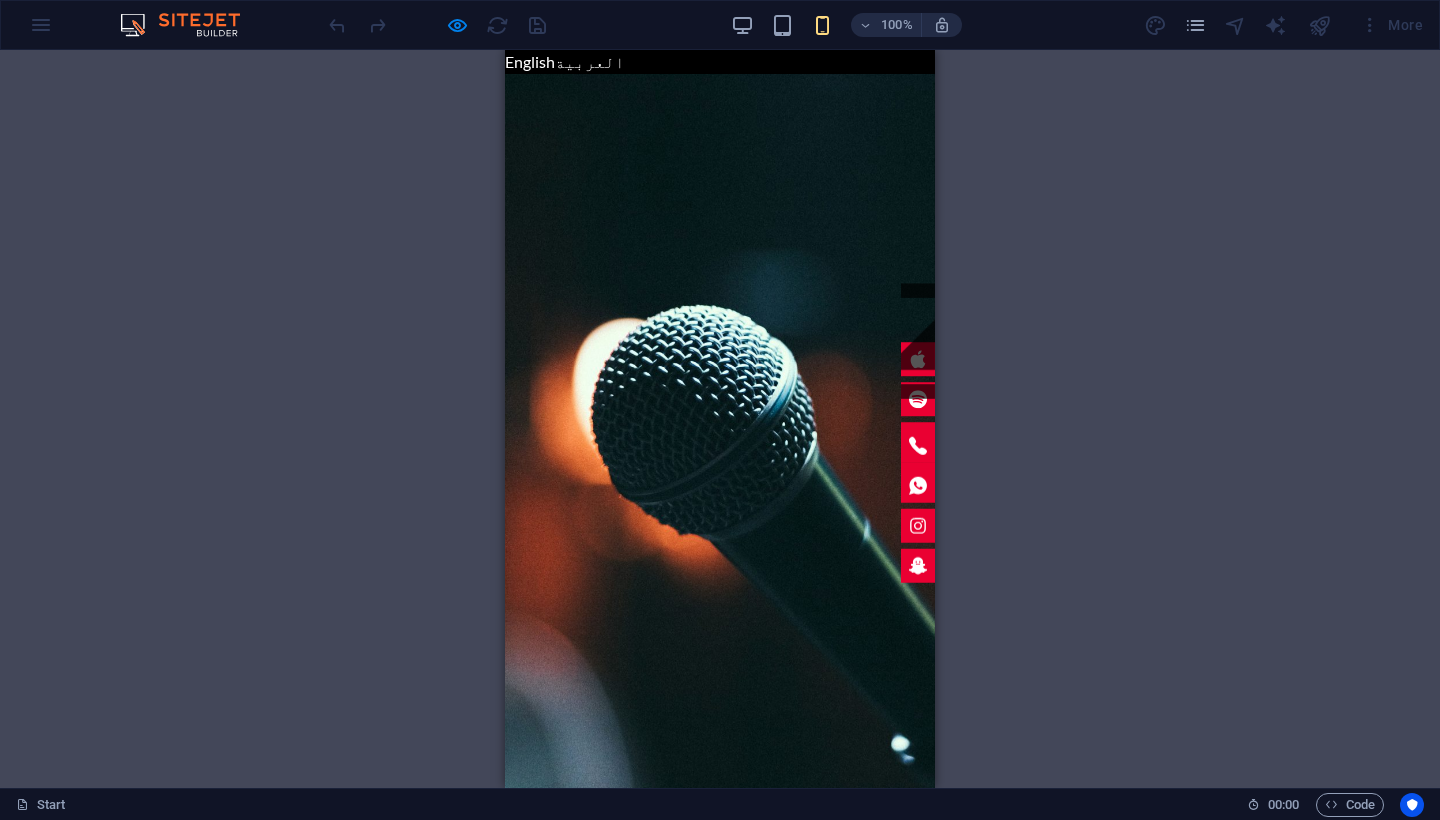 scroll, scrollTop: 0, scrollLeft: 0, axis: both 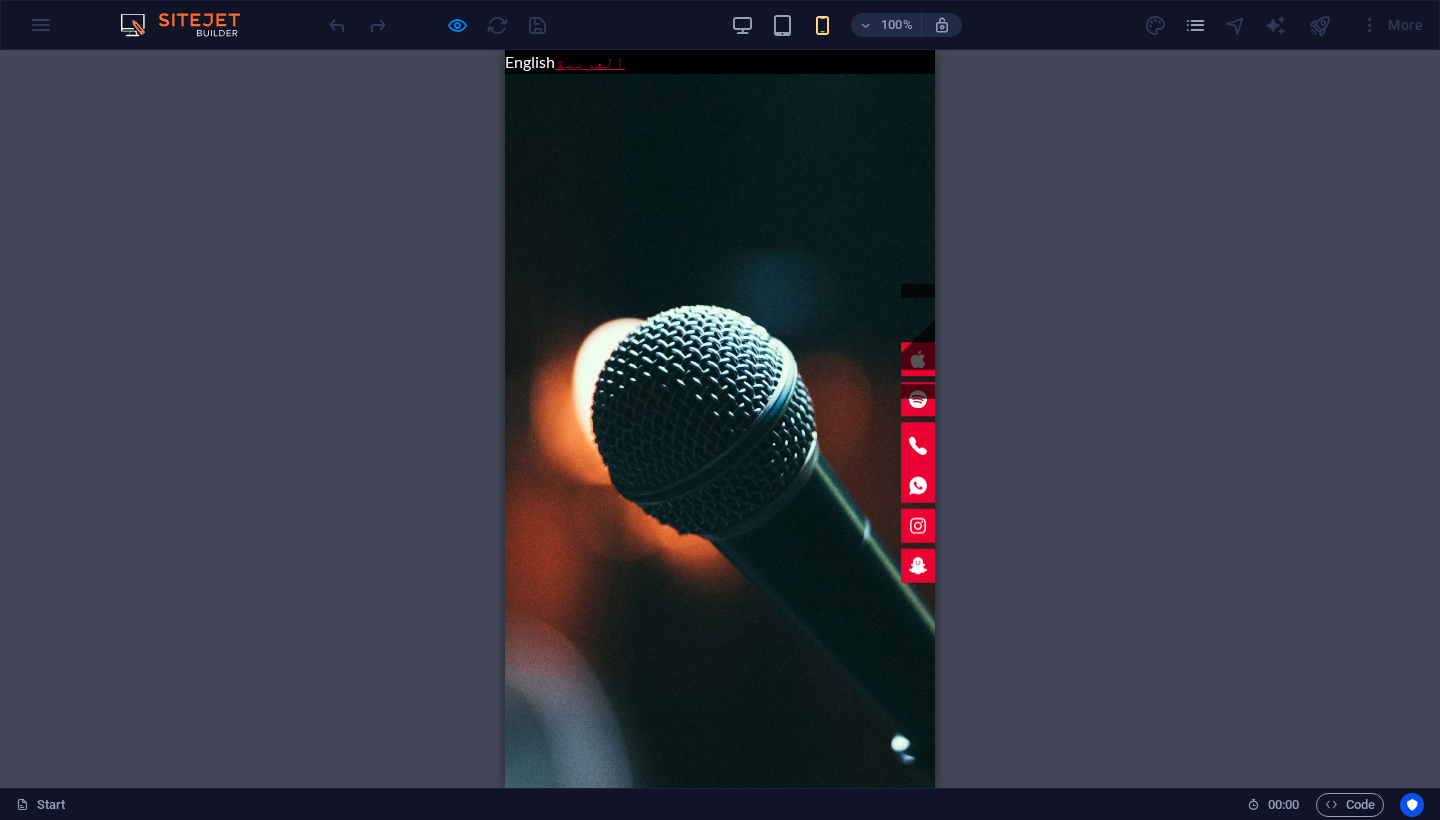 click on "العربية" at bounding box center [590, 61] 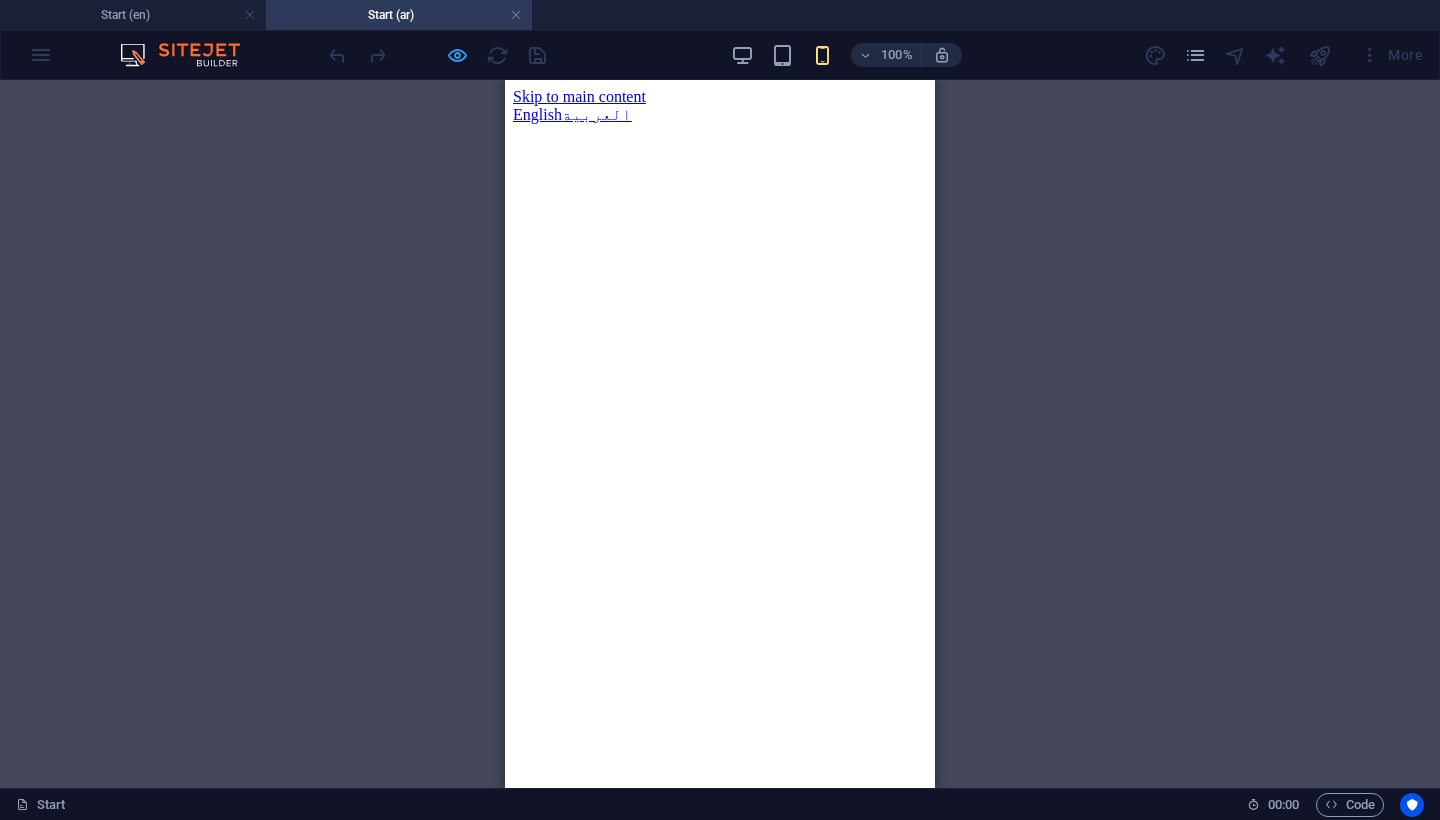 scroll, scrollTop: 0, scrollLeft: 0, axis: both 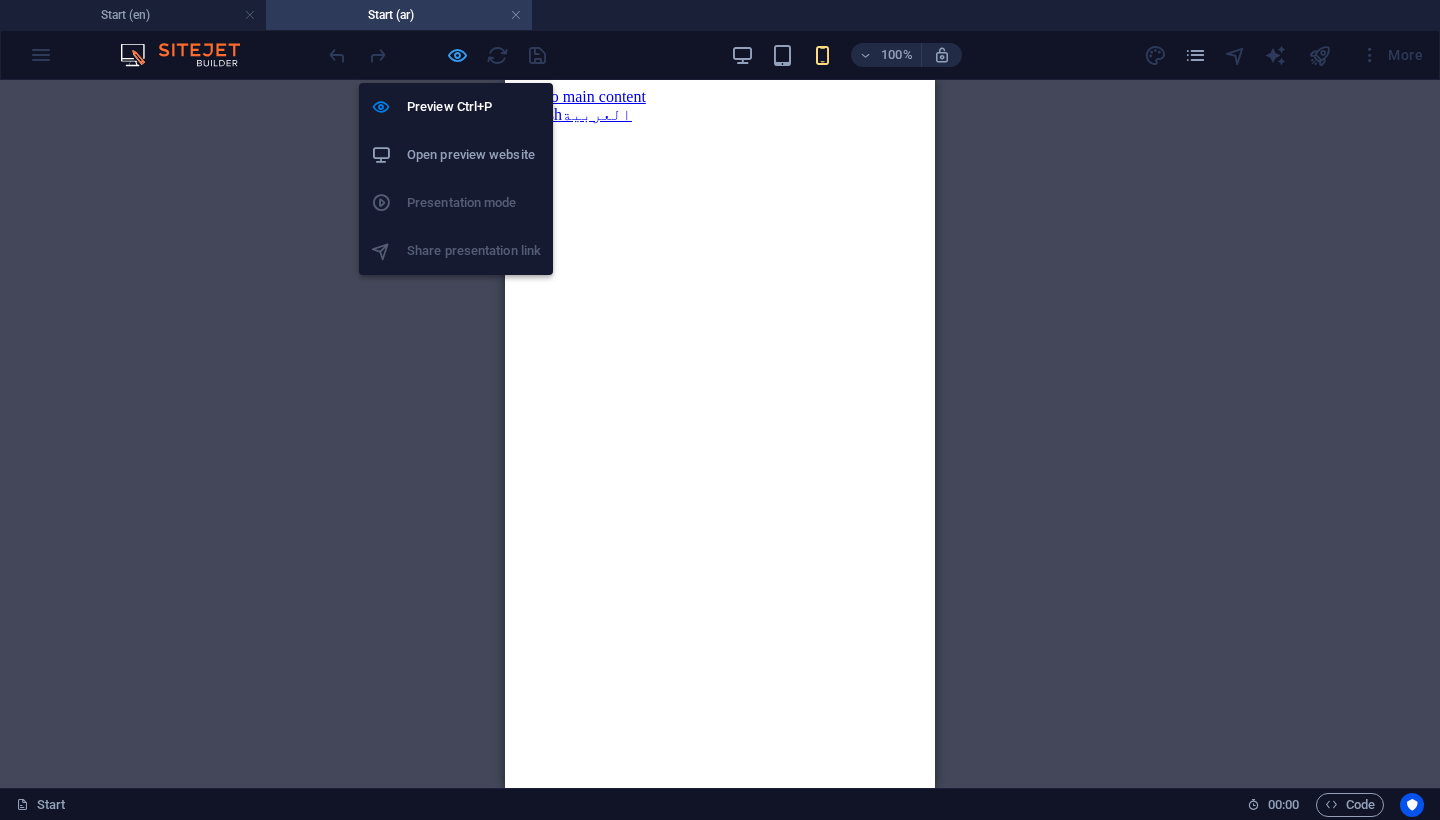 click at bounding box center (457, 55) 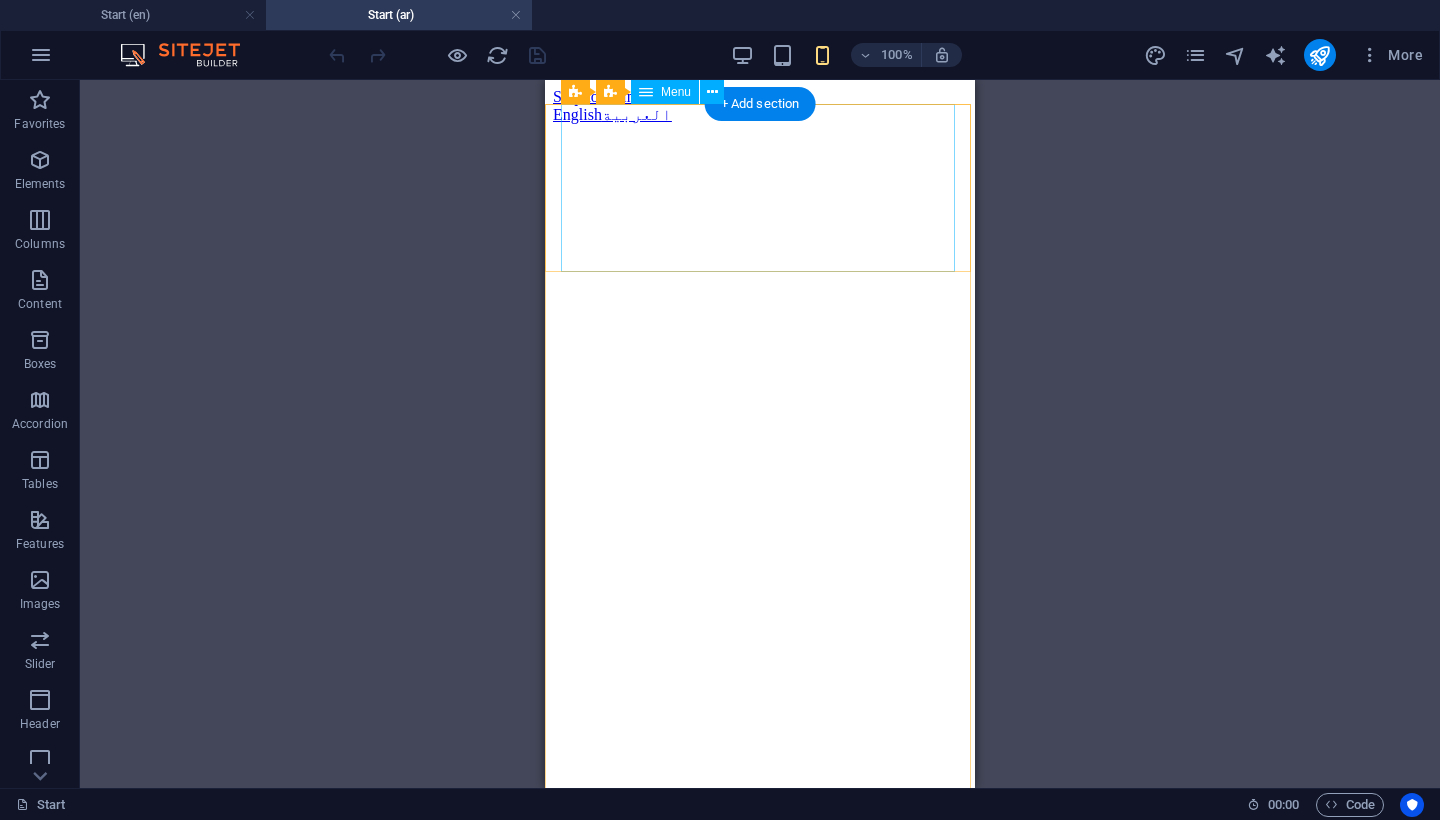 click on "Home About me Tour Dates Releases Impressions Press Booking" at bounding box center [760, 1082] 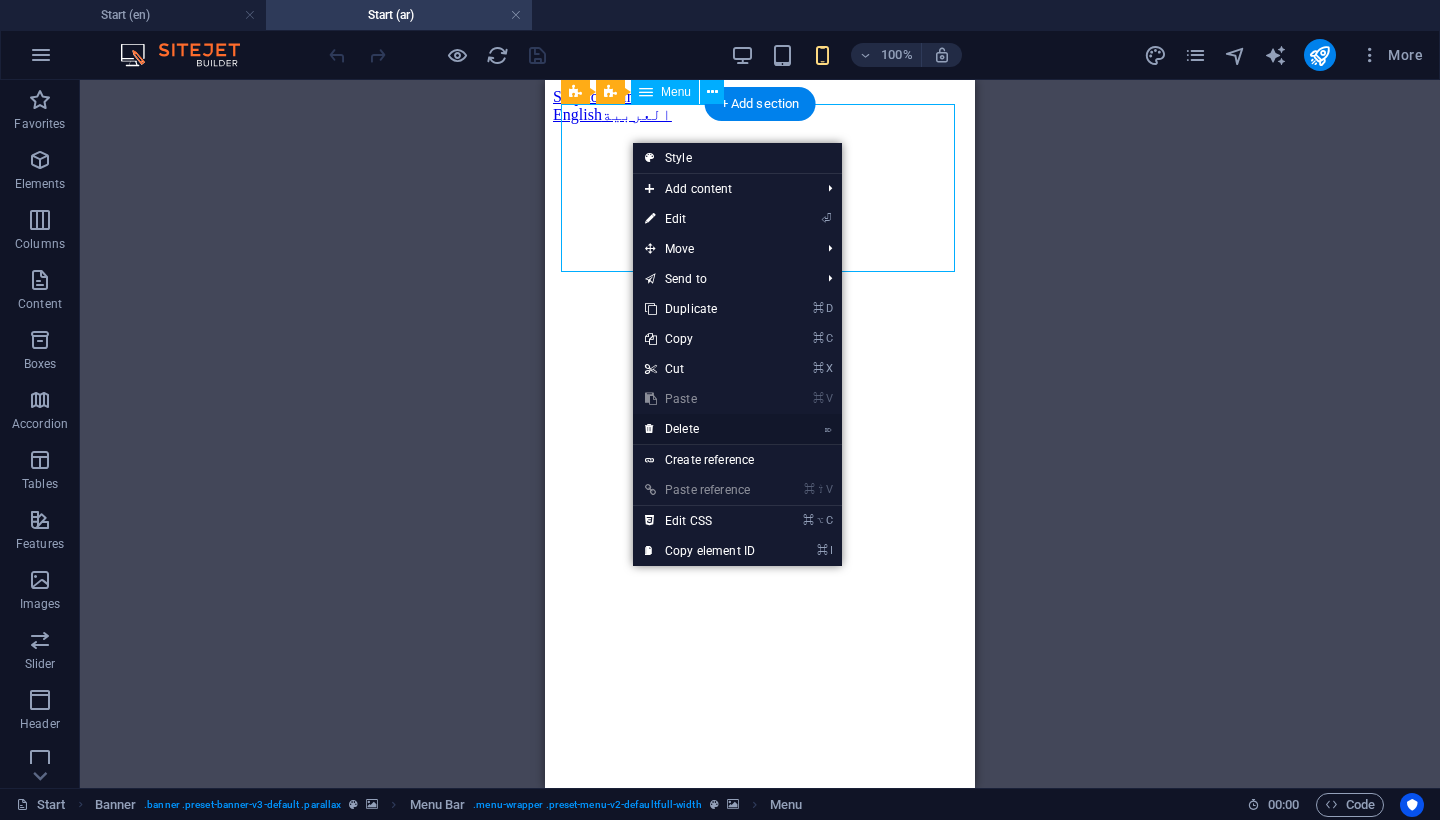 click on "⌦  Delete" at bounding box center (700, 429) 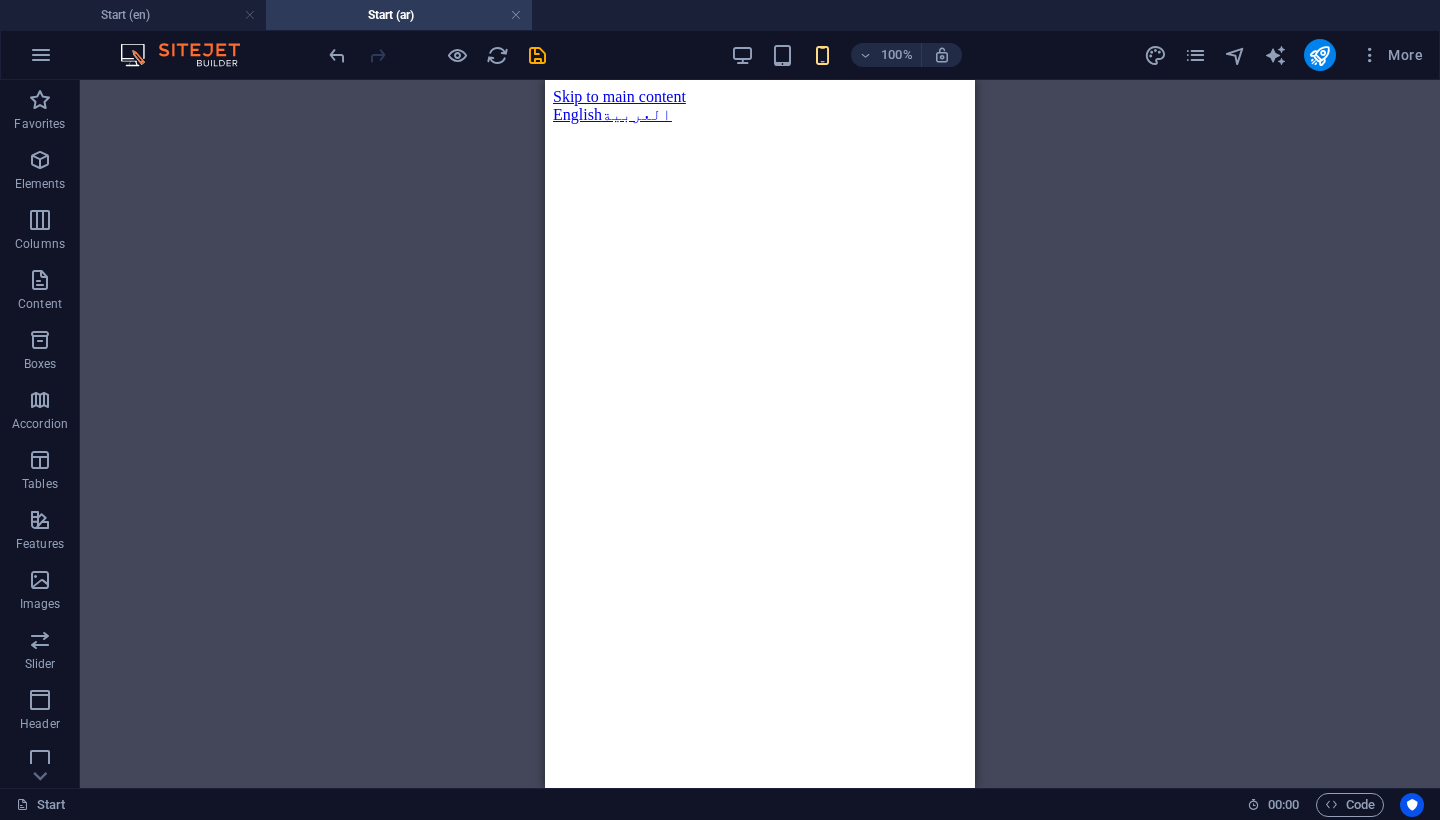 click on "Drag here to replace the existing content. Press “Ctrl” if you want to create a new element.
H2   Wide image with text   Container   Banner   Menu   Banner   Banner   Menu Bar   Logo   Container   Placeholder   Languages" at bounding box center [760, 434] 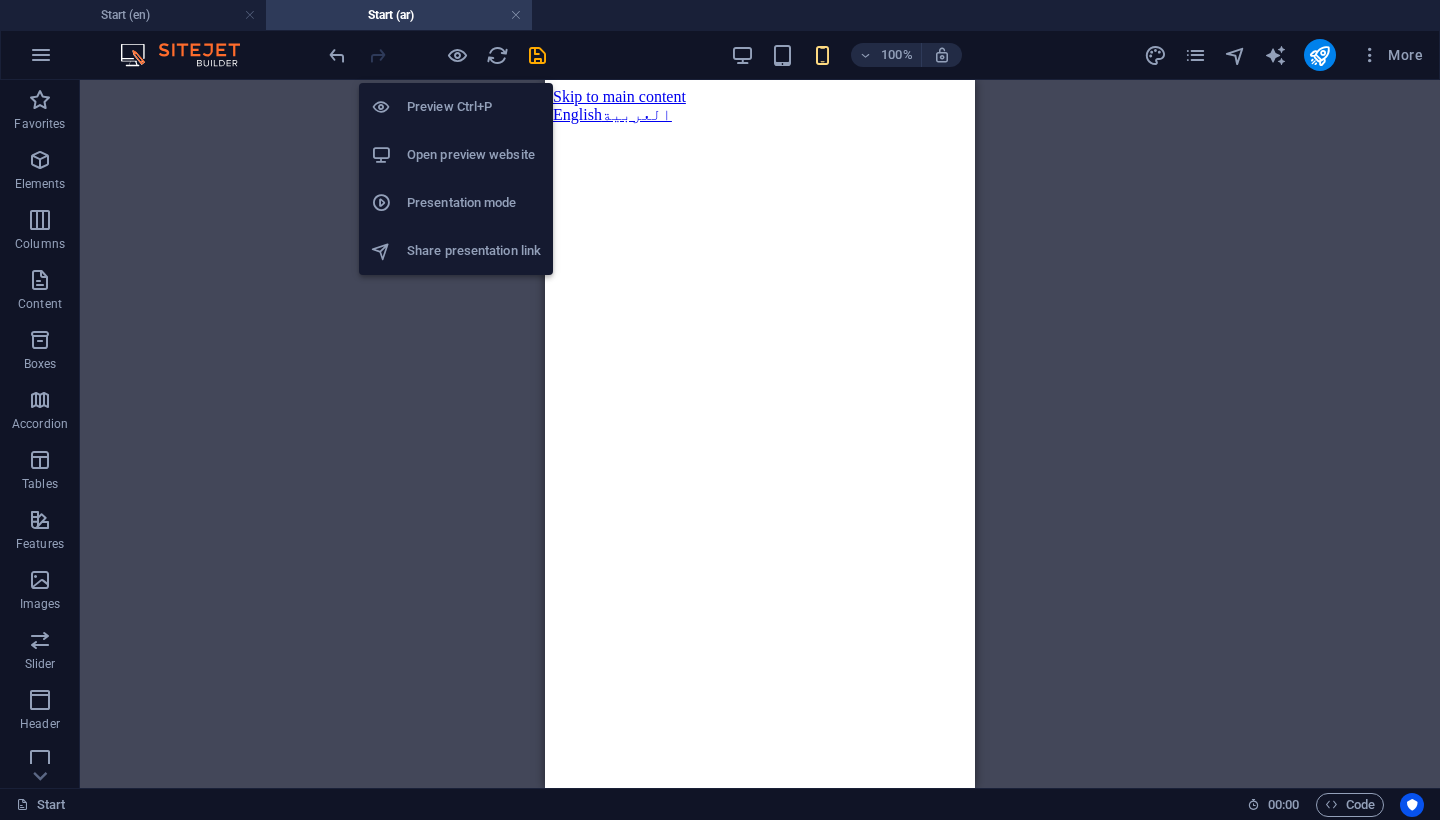 click on "Preview Ctrl+P Open preview website Presentation mode Share presentation link" at bounding box center (456, 171) 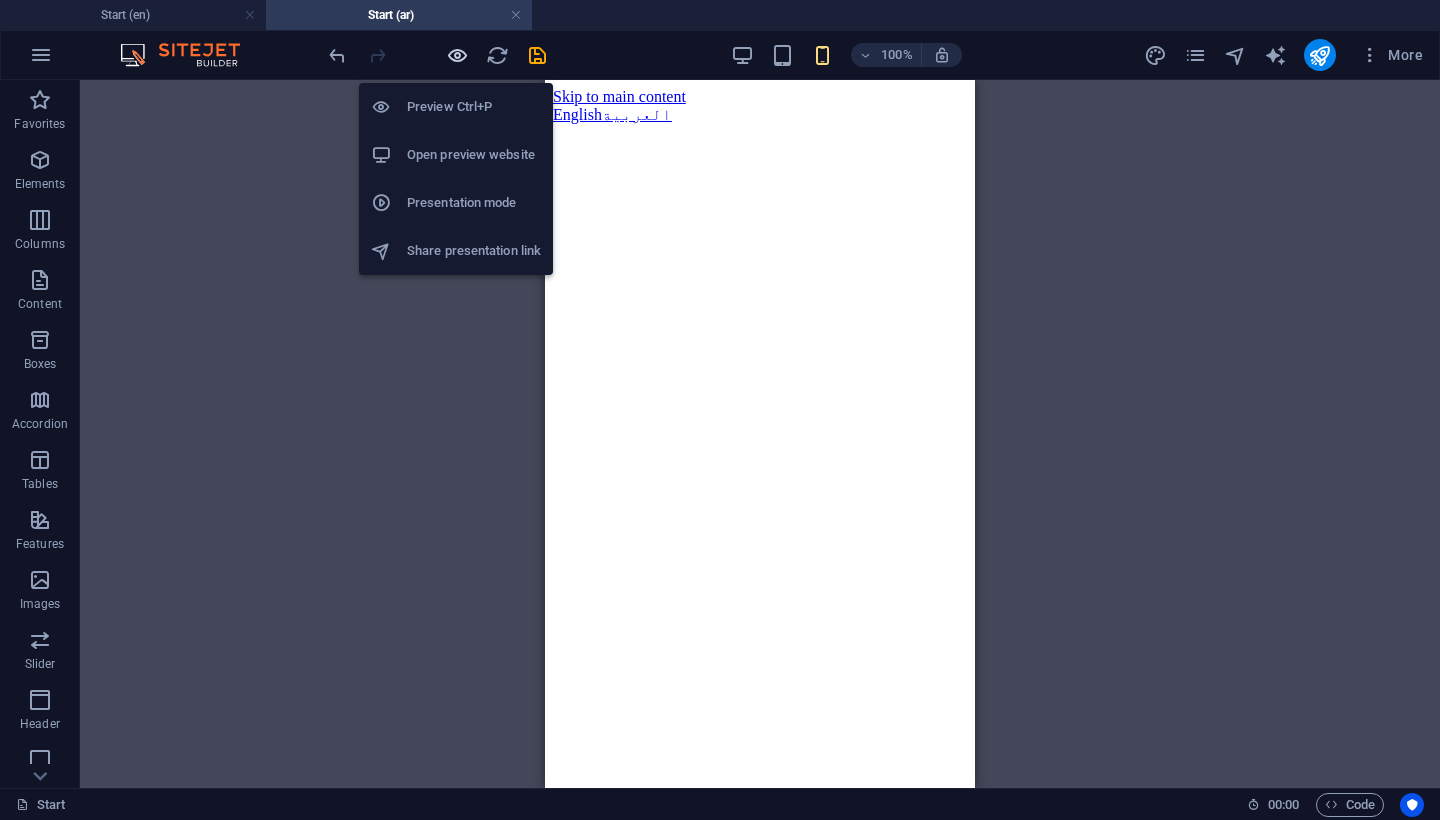 click at bounding box center (457, 55) 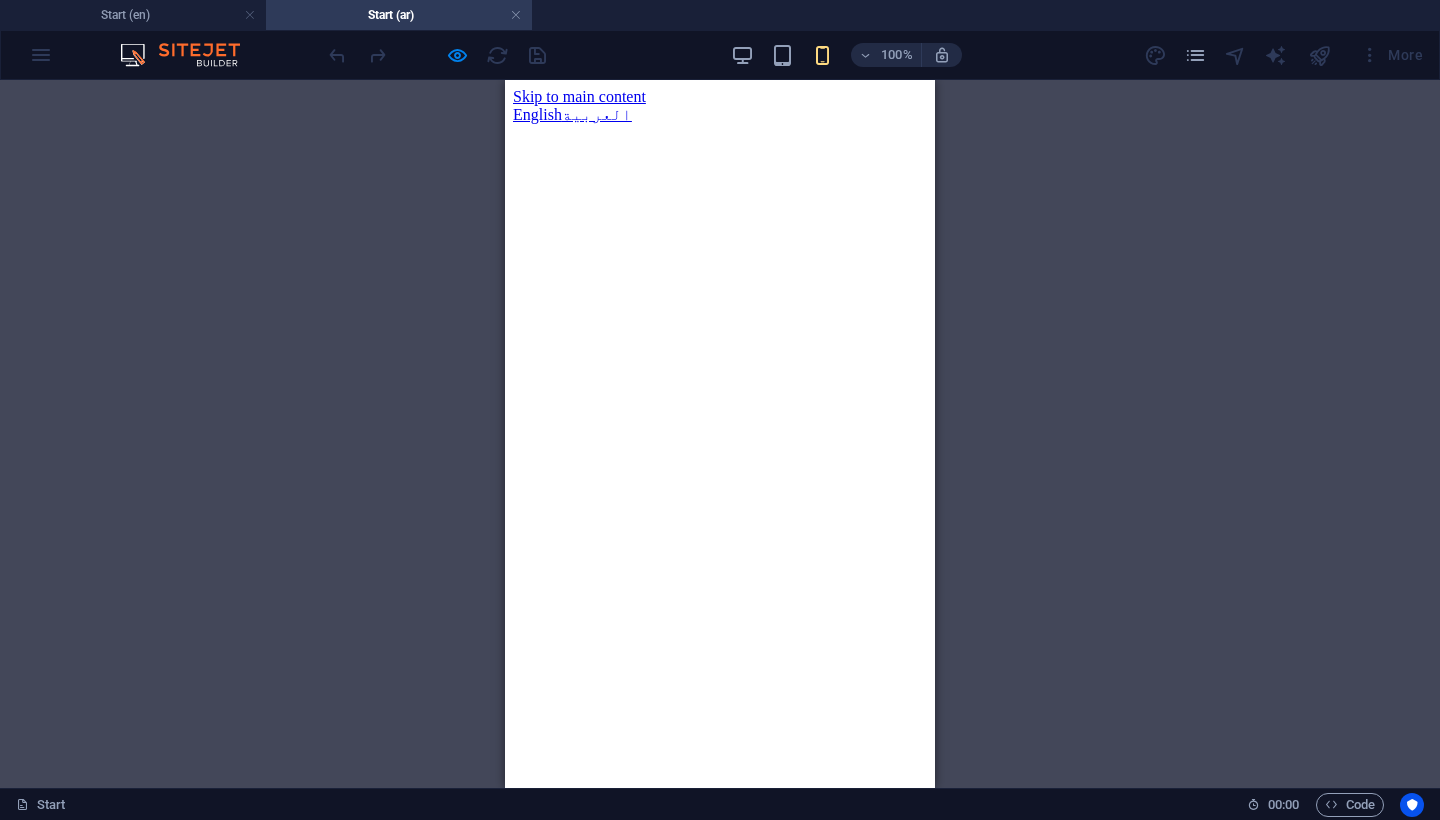 scroll, scrollTop: 0, scrollLeft: 0, axis: both 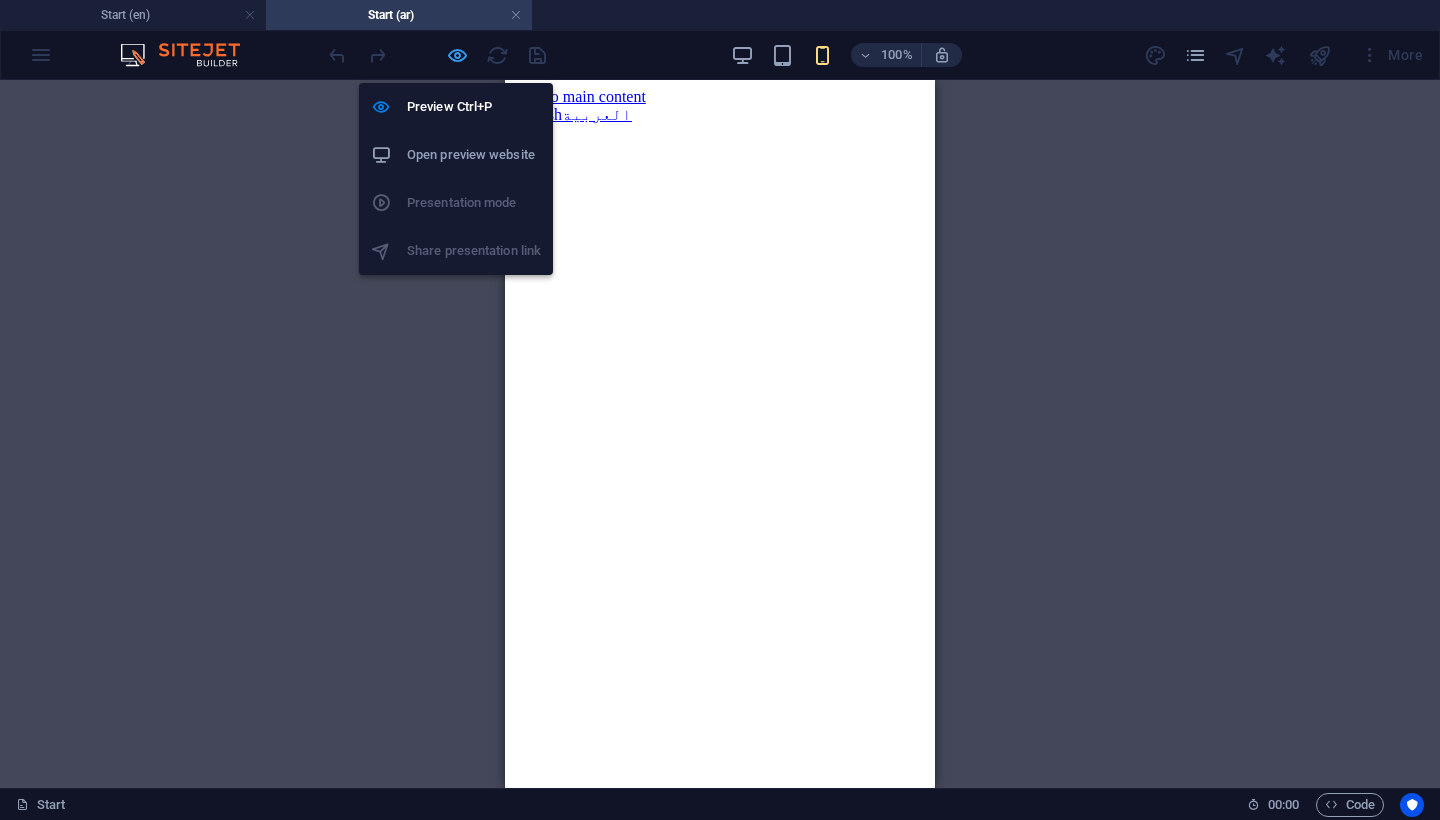 click at bounding box center (457, 55) 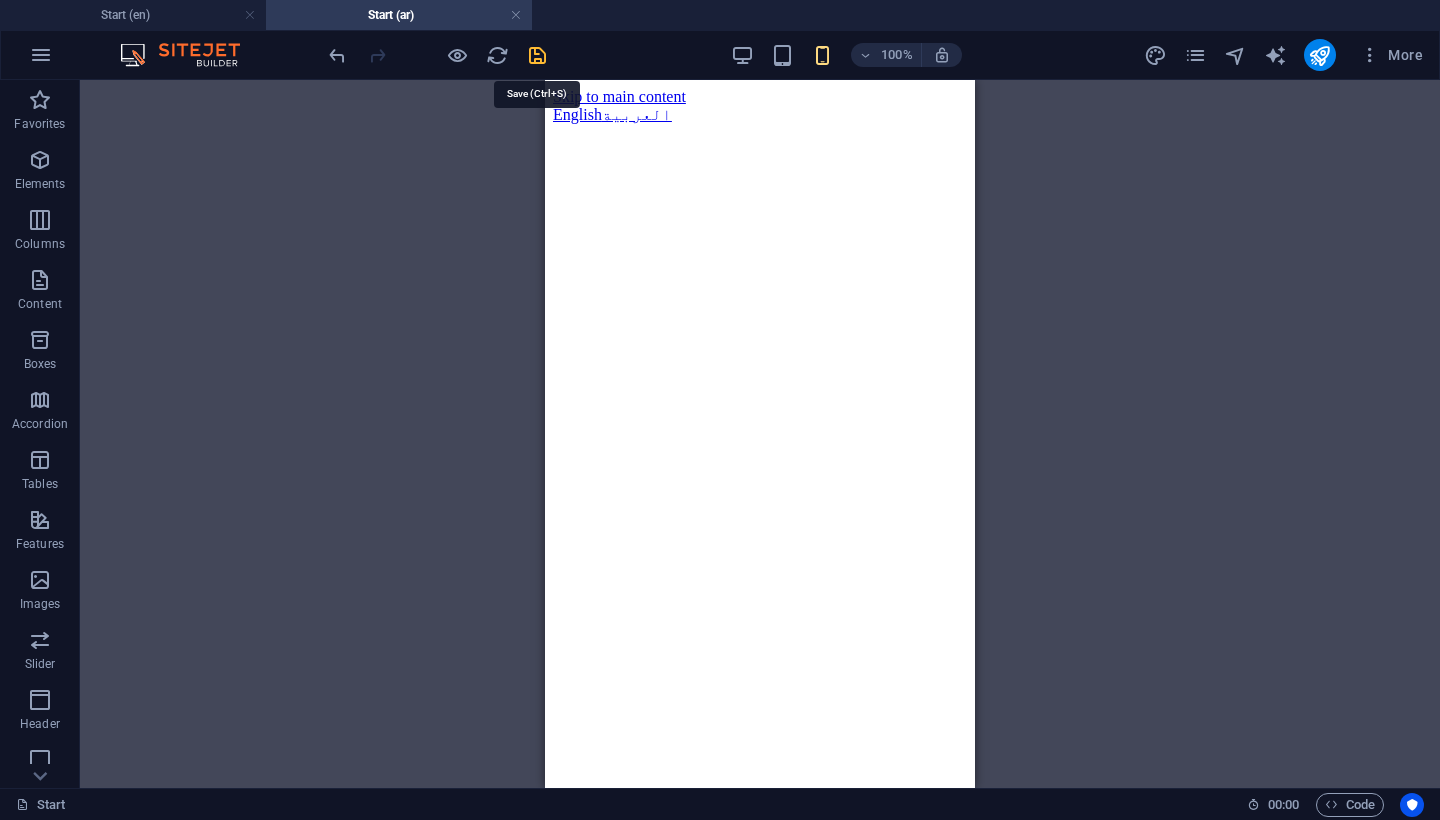 click at bounding box center [537, 55] 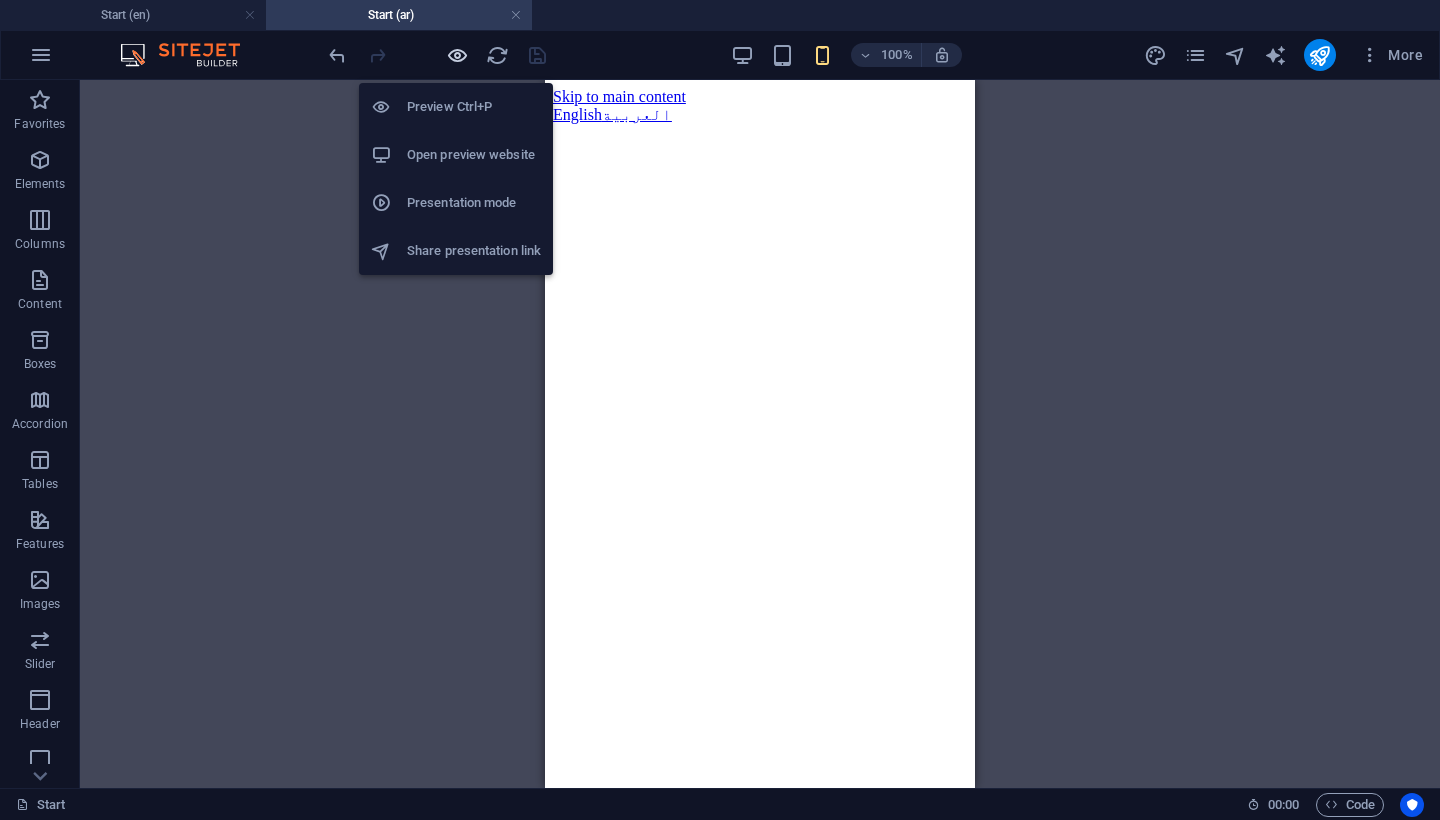 click at bounding box center (457, 55) 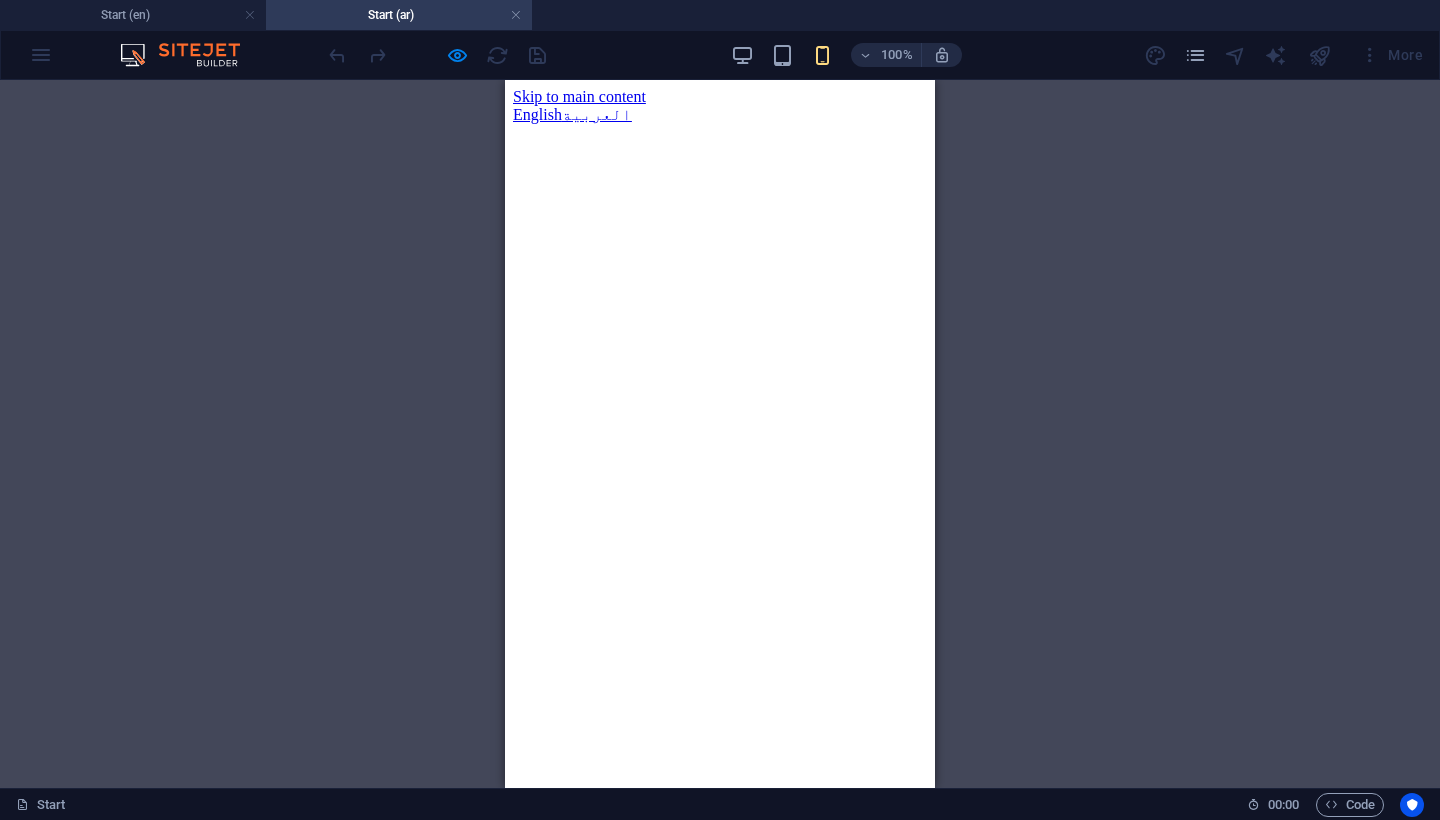 scroll, scrollTop: 0, scrollLeft: 0, axis: both 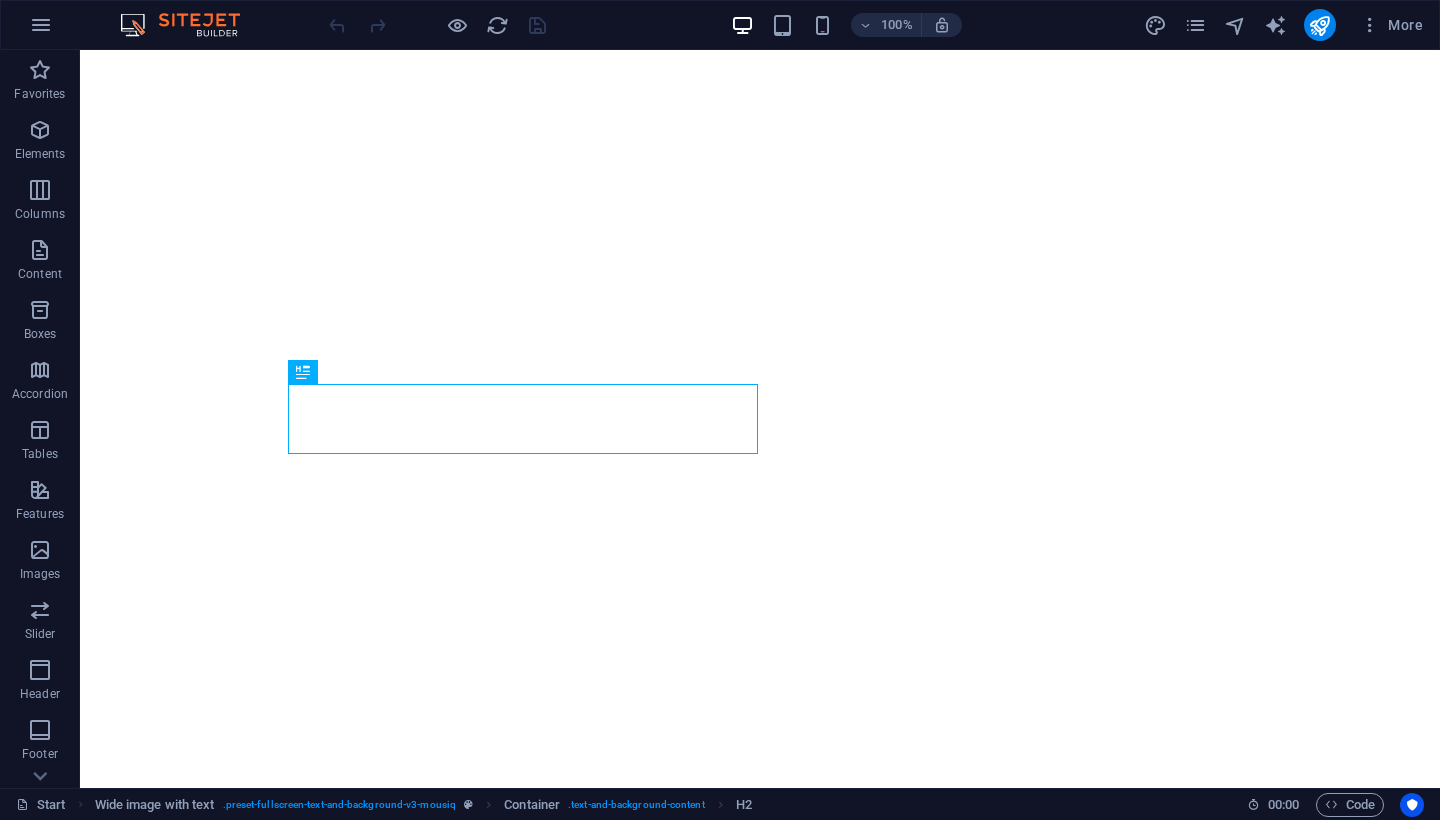 click on "100%" at bounding box center (846, 25) 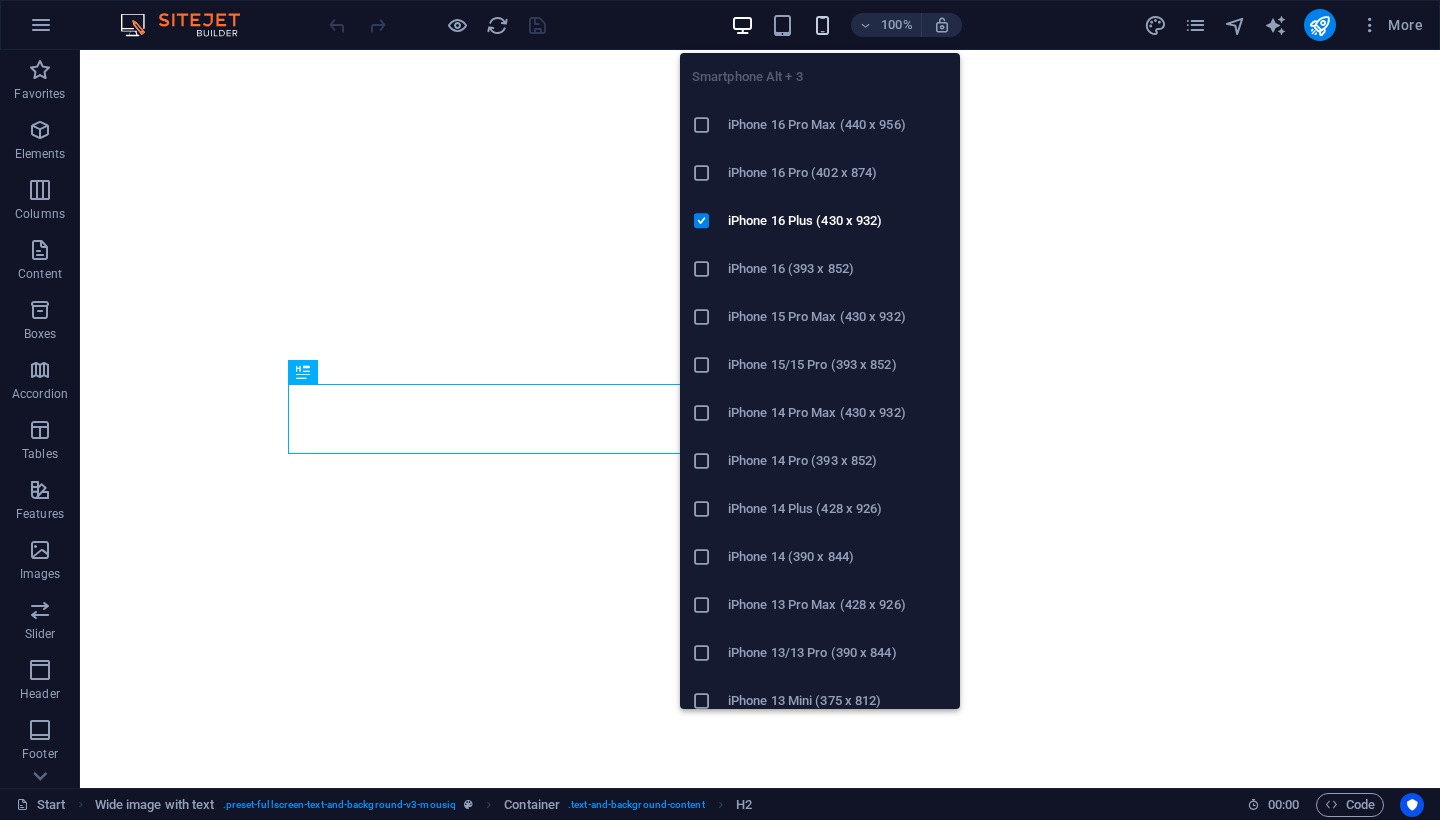 click at bounding box center [822, 25] 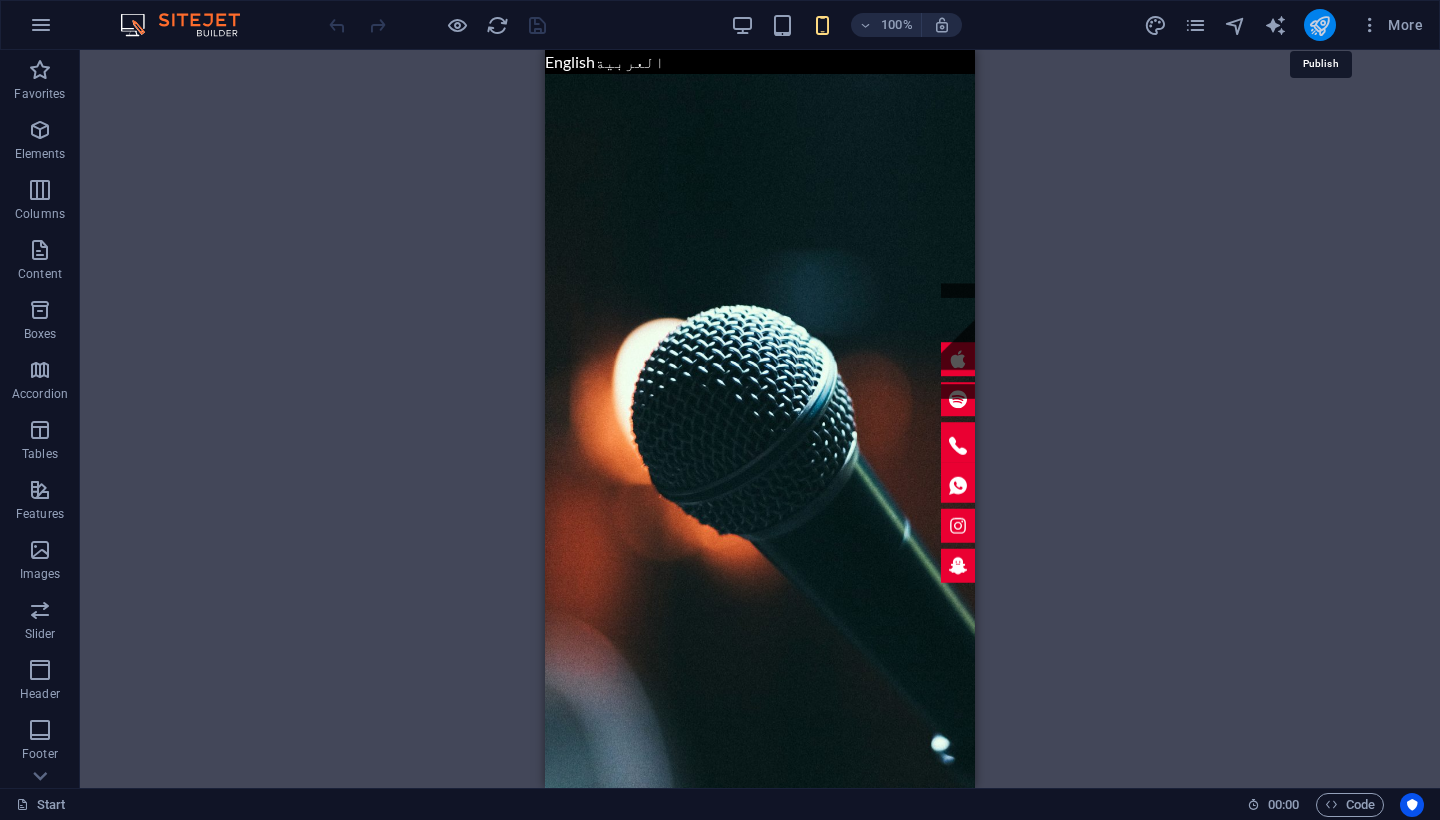 click at bounding box center (1319, 25) 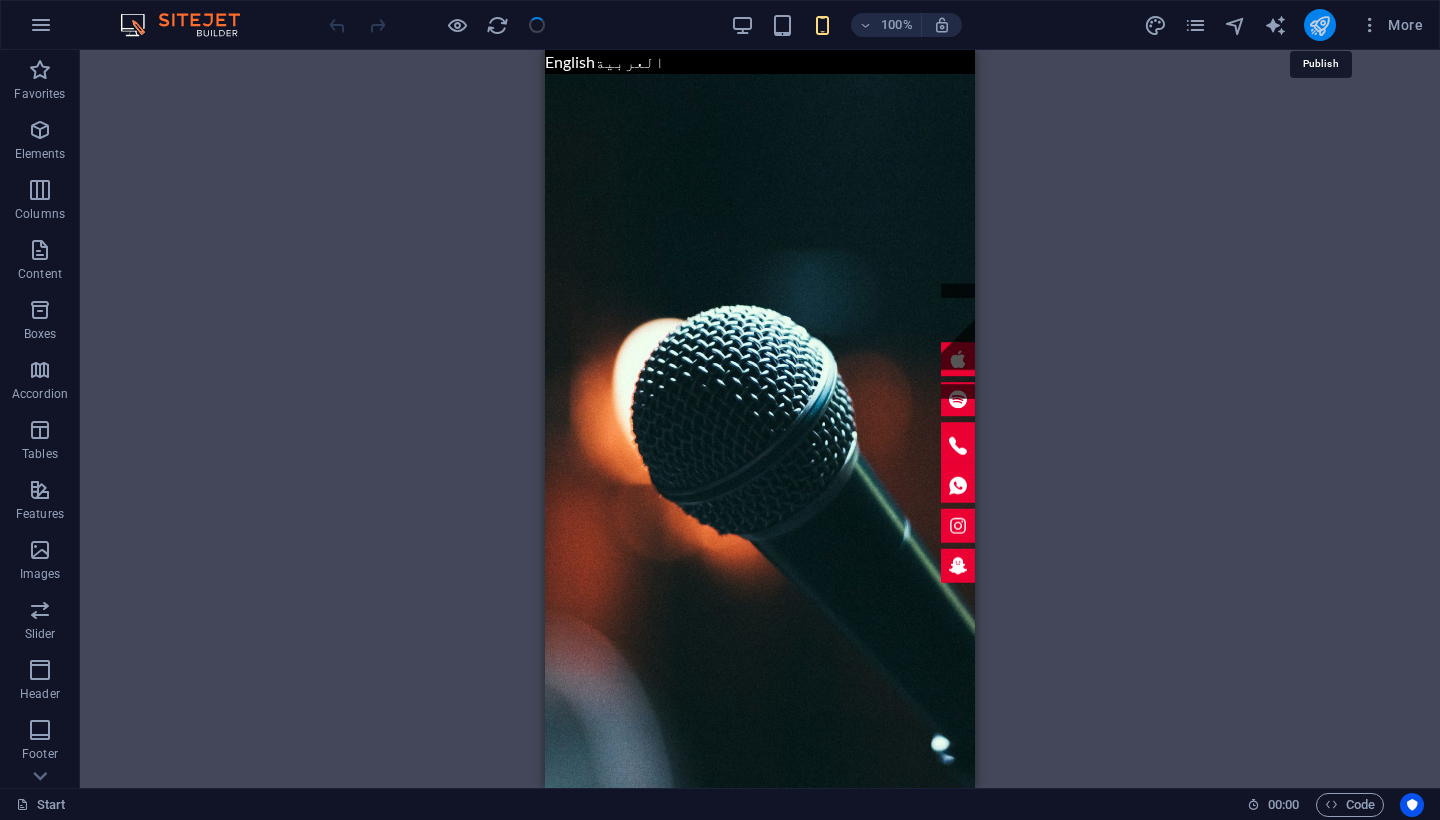 scroll, scrollTop: 0, scrollLeft: 0, axis: both 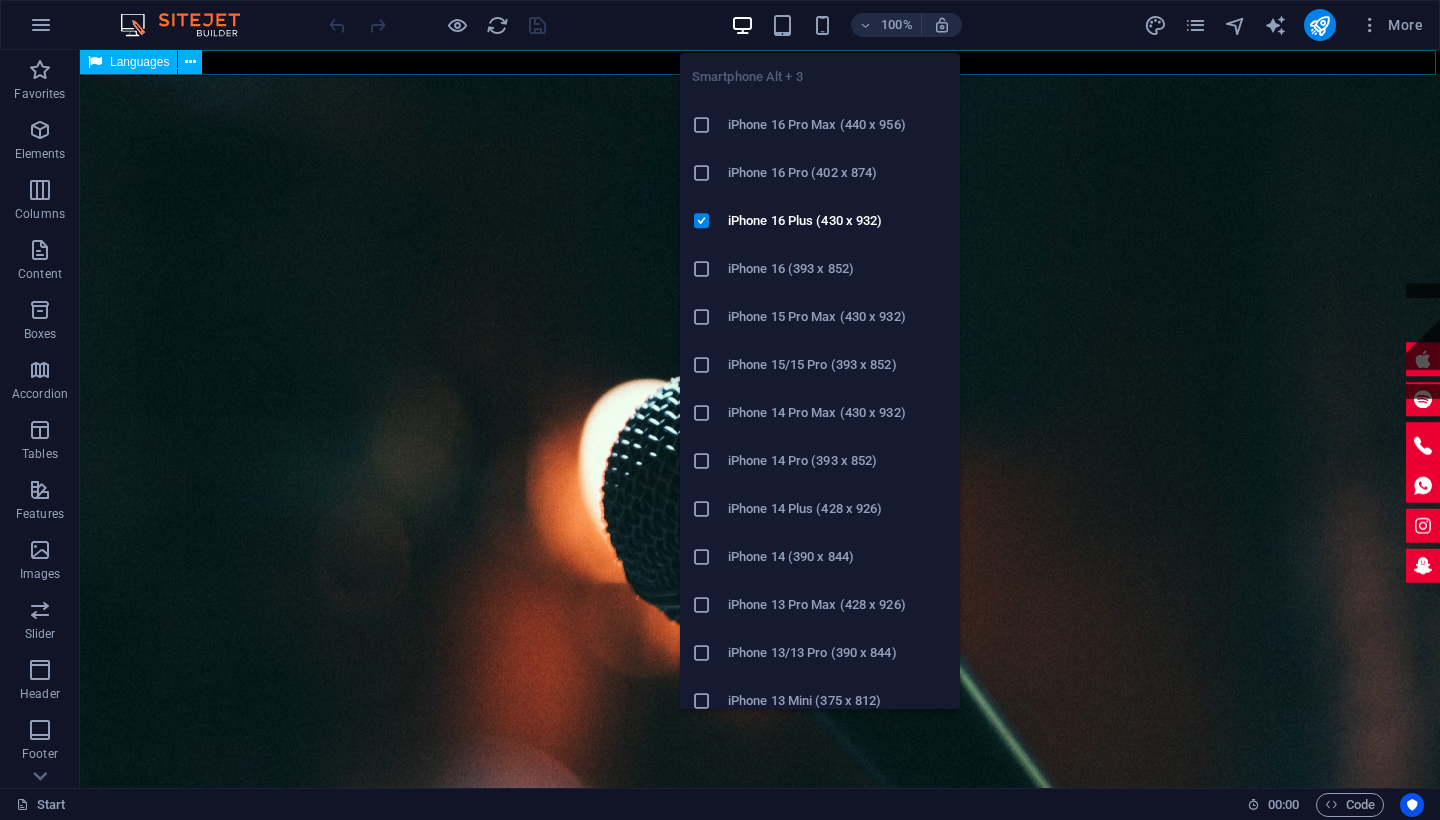 click on "iPhone 15 Pro Max (430 x 932)" at bounding box center [838, 317] 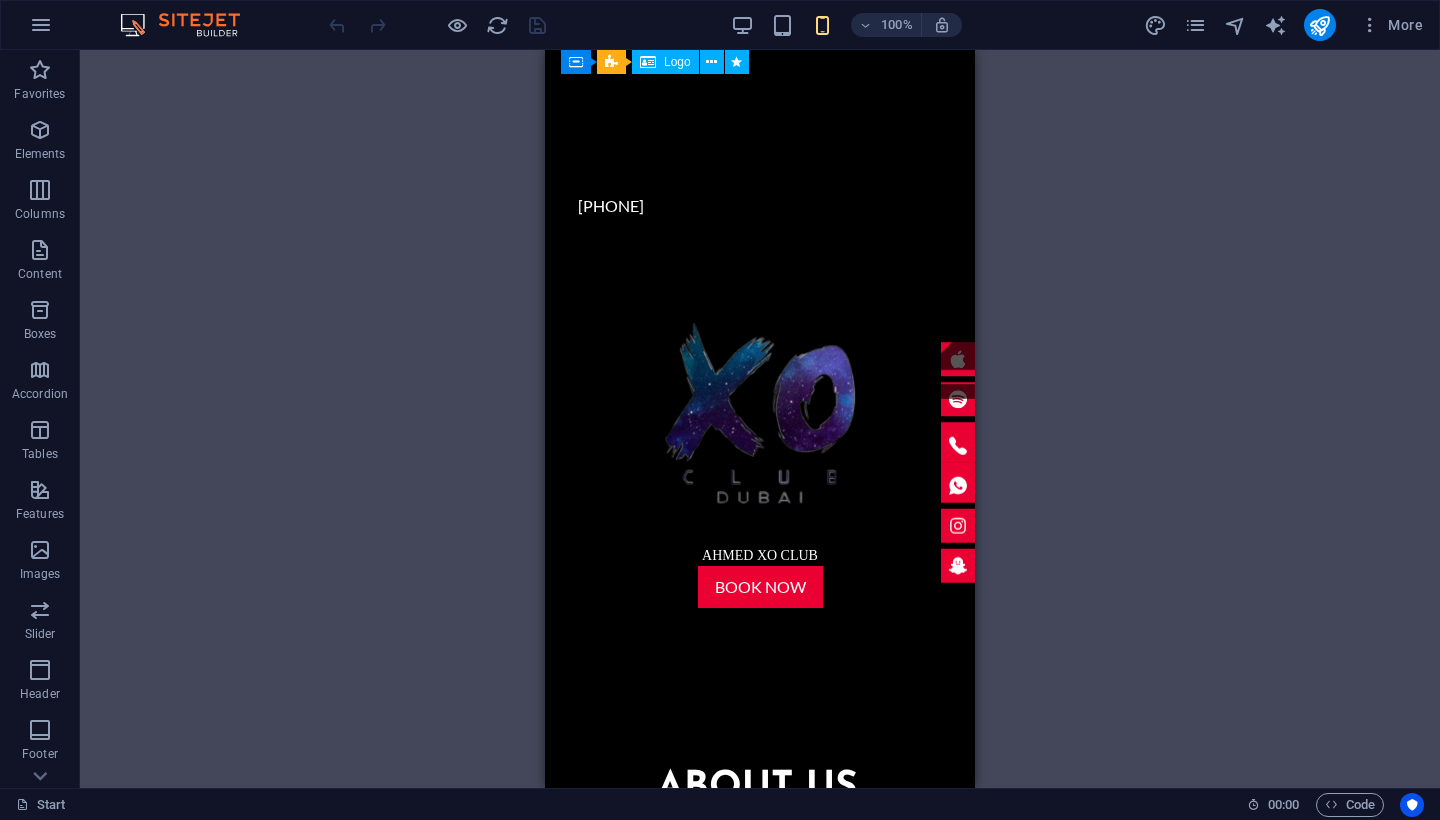 scroll, scrollTop: 1455, scrollLeft: 0, axis: vertical 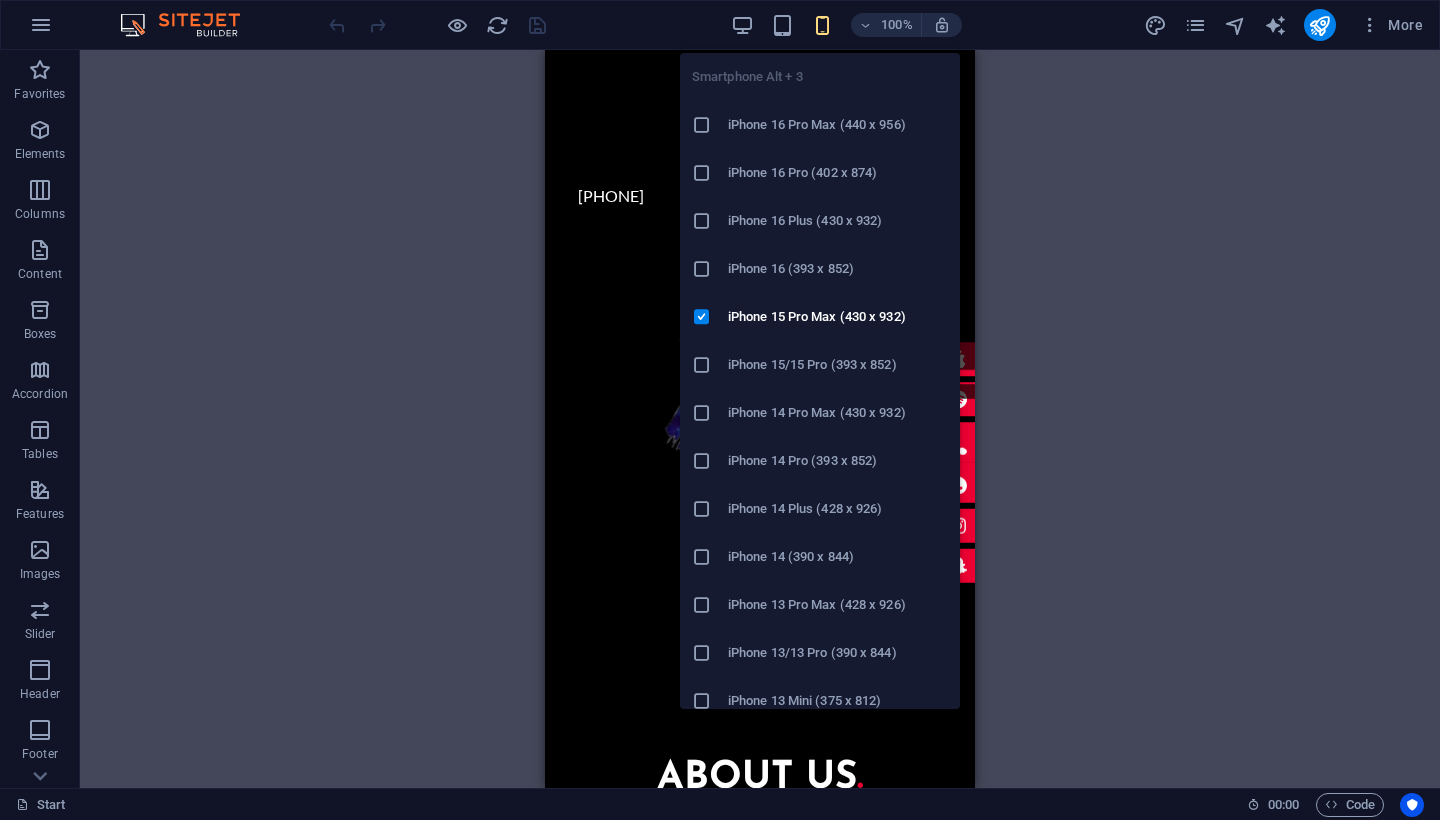 click at bounding box center (822, 25) 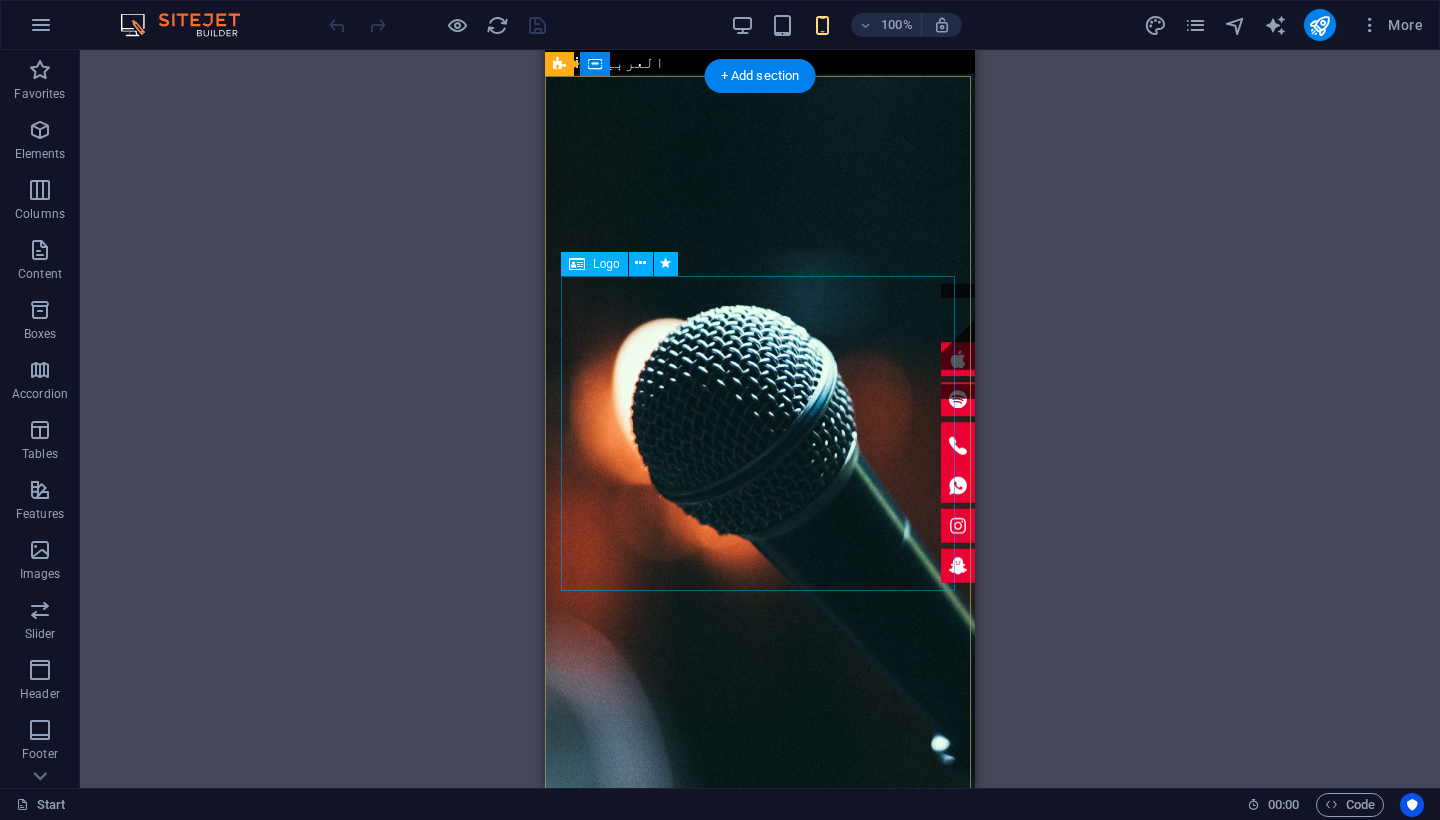 scroll, scrollTop: 0, scrollLeft: 0, axis: both 